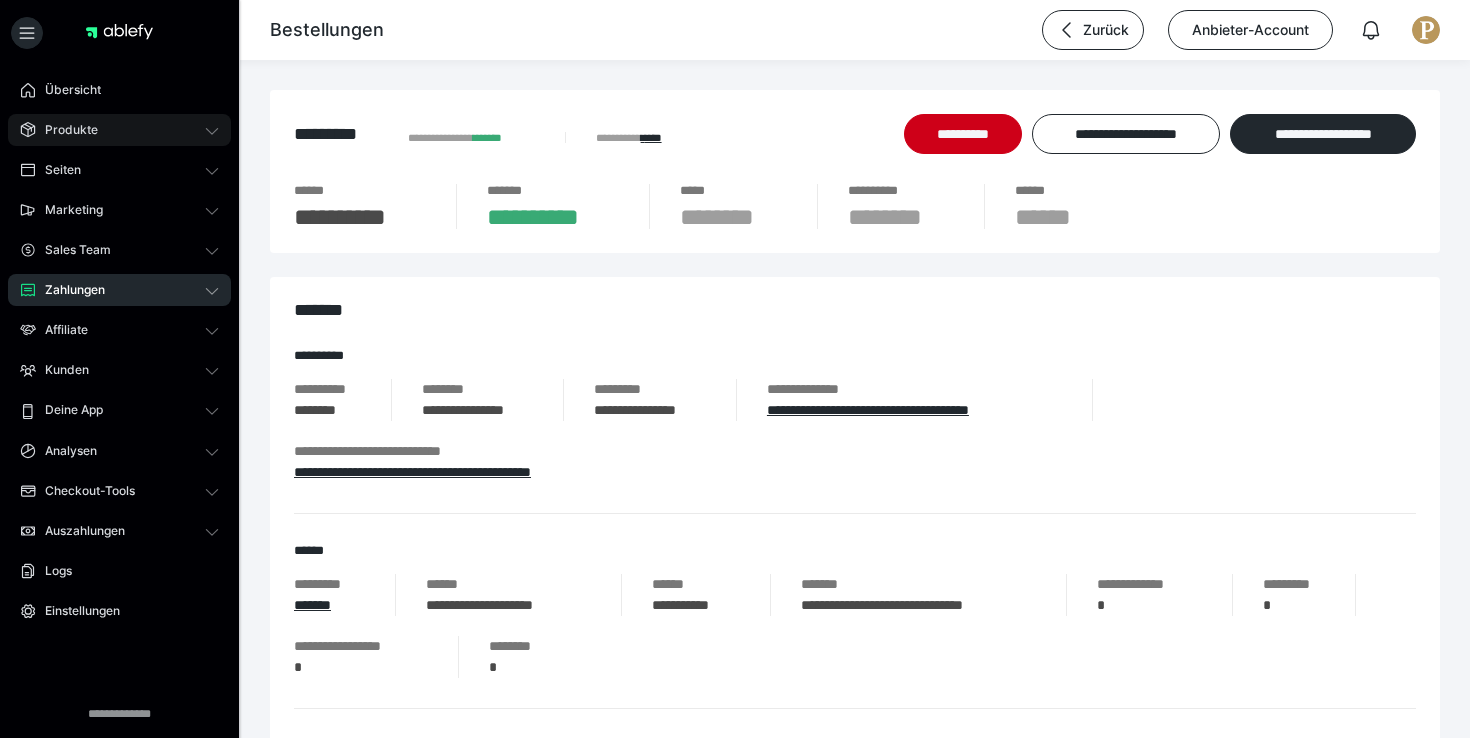 scroll, scrollTop: 3176, scrollLeft: 0, axis: vertical 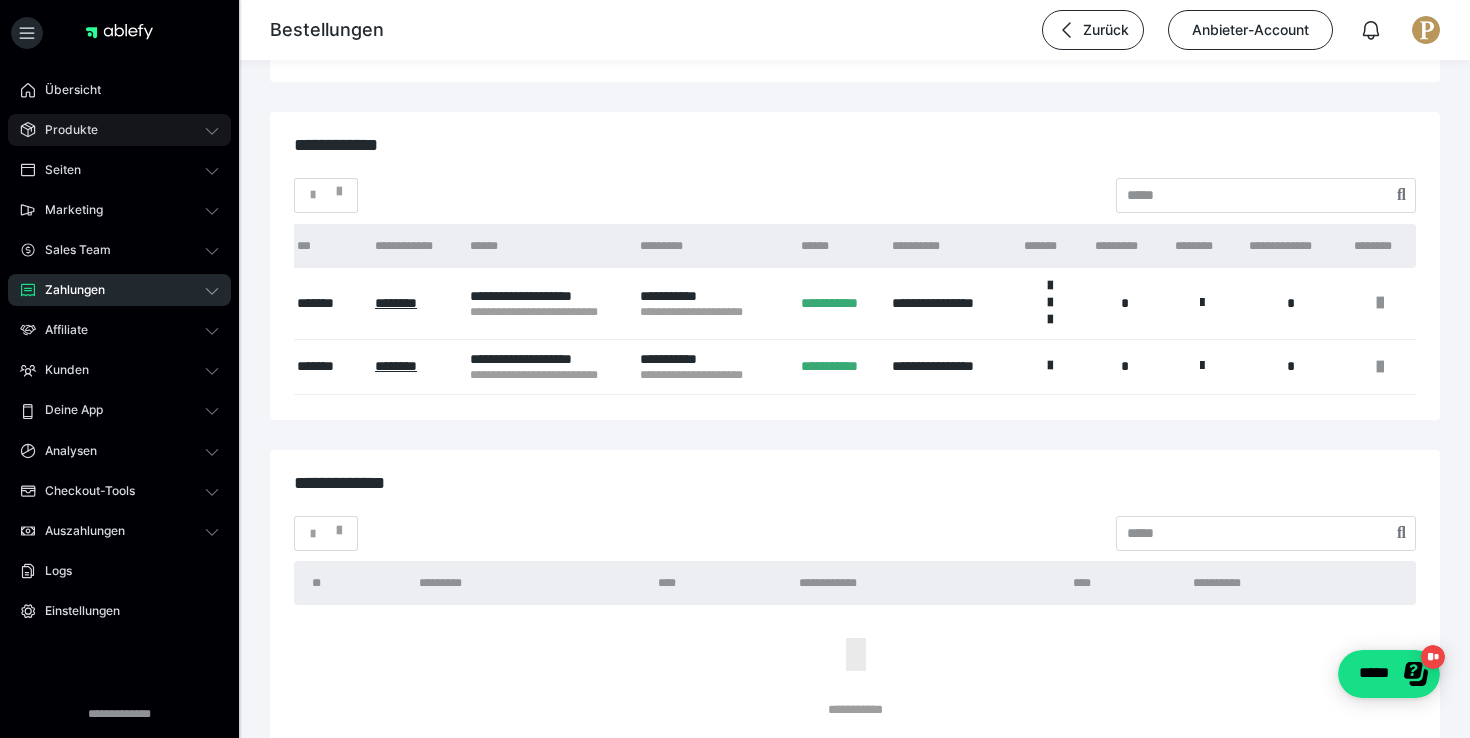 click on "Produkte" at bounding box center (119, 130) 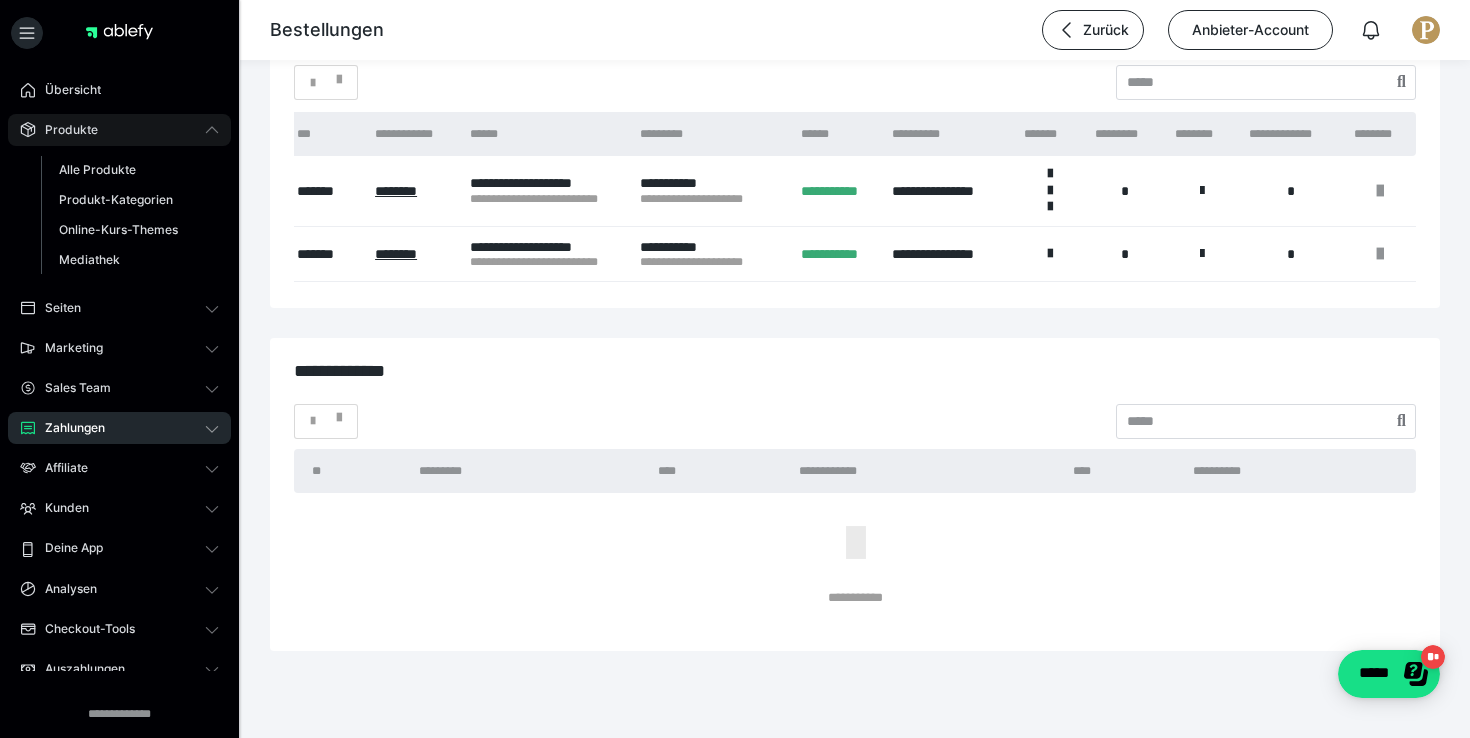 scroll, scrollTop: 3190, scrollLeft: 0, axis: vertical 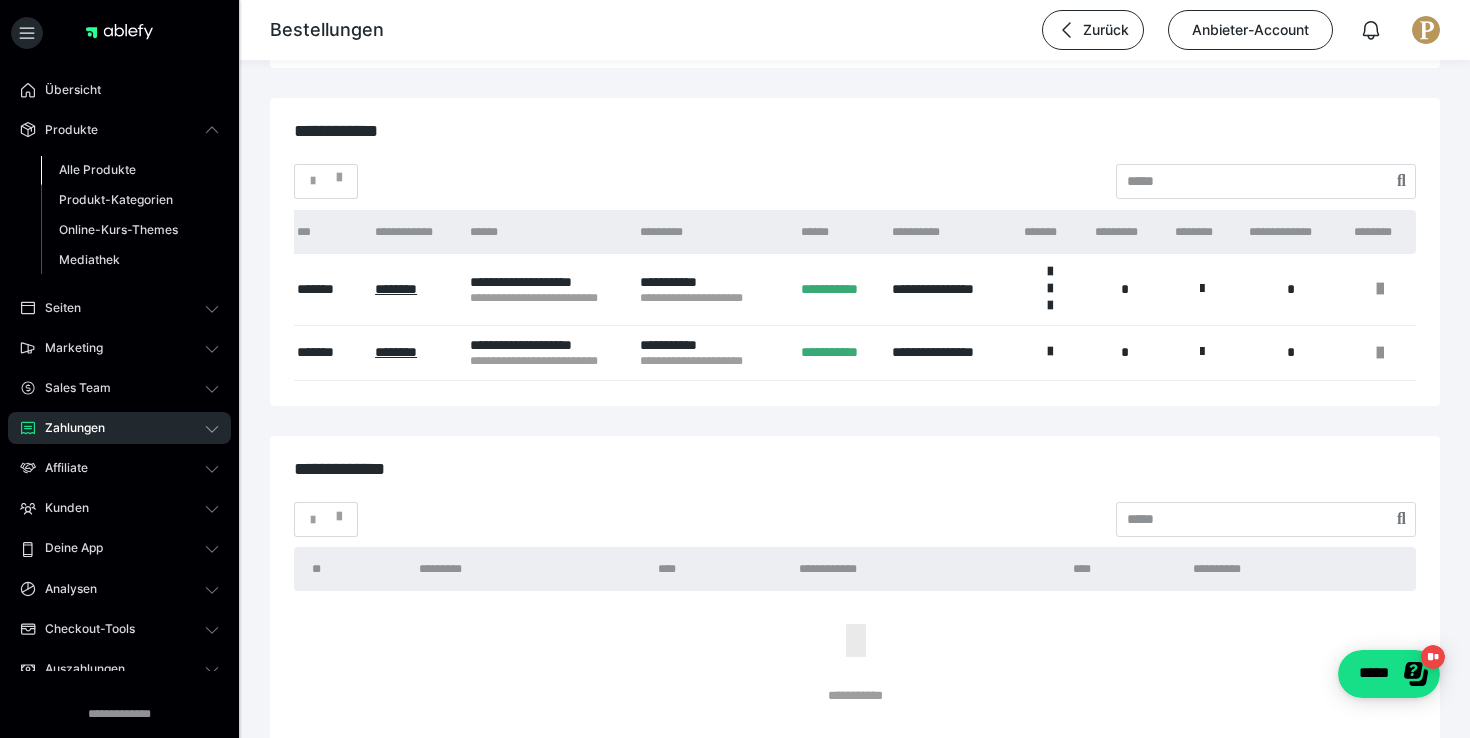 click on "Alle Produkte" at bounding box center (97, 169) 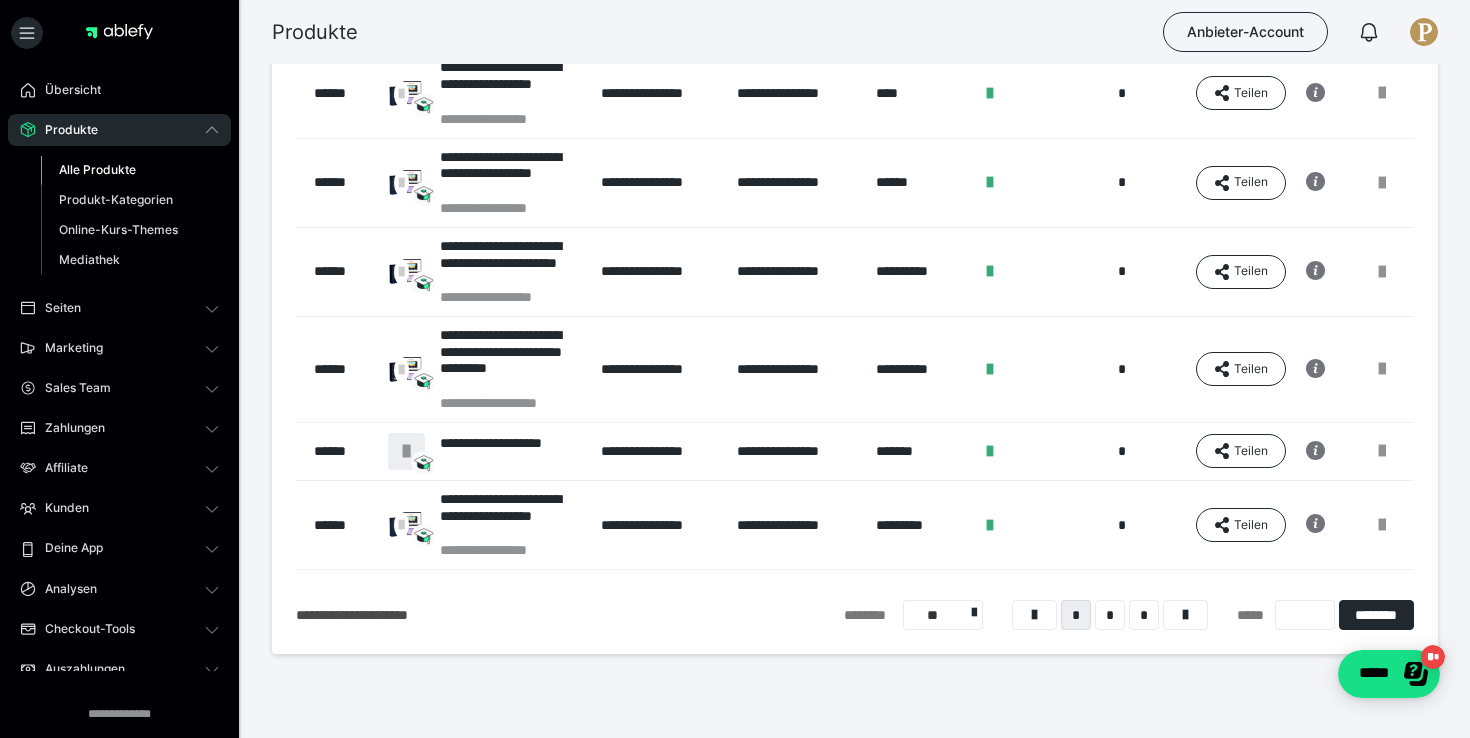 scroll, scrollTop: 0, scrollLeft: 0, axis: both 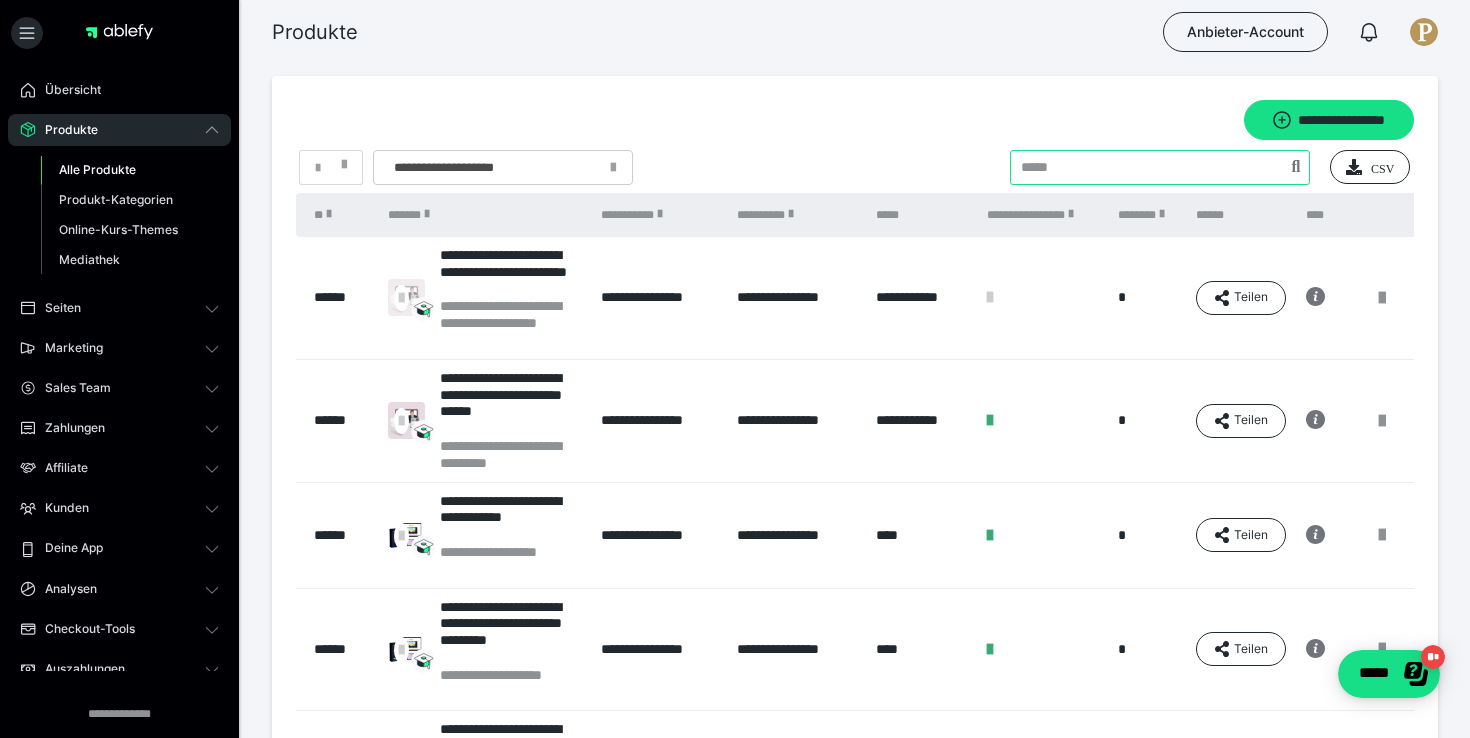 click at bounding box center [1160, 167] 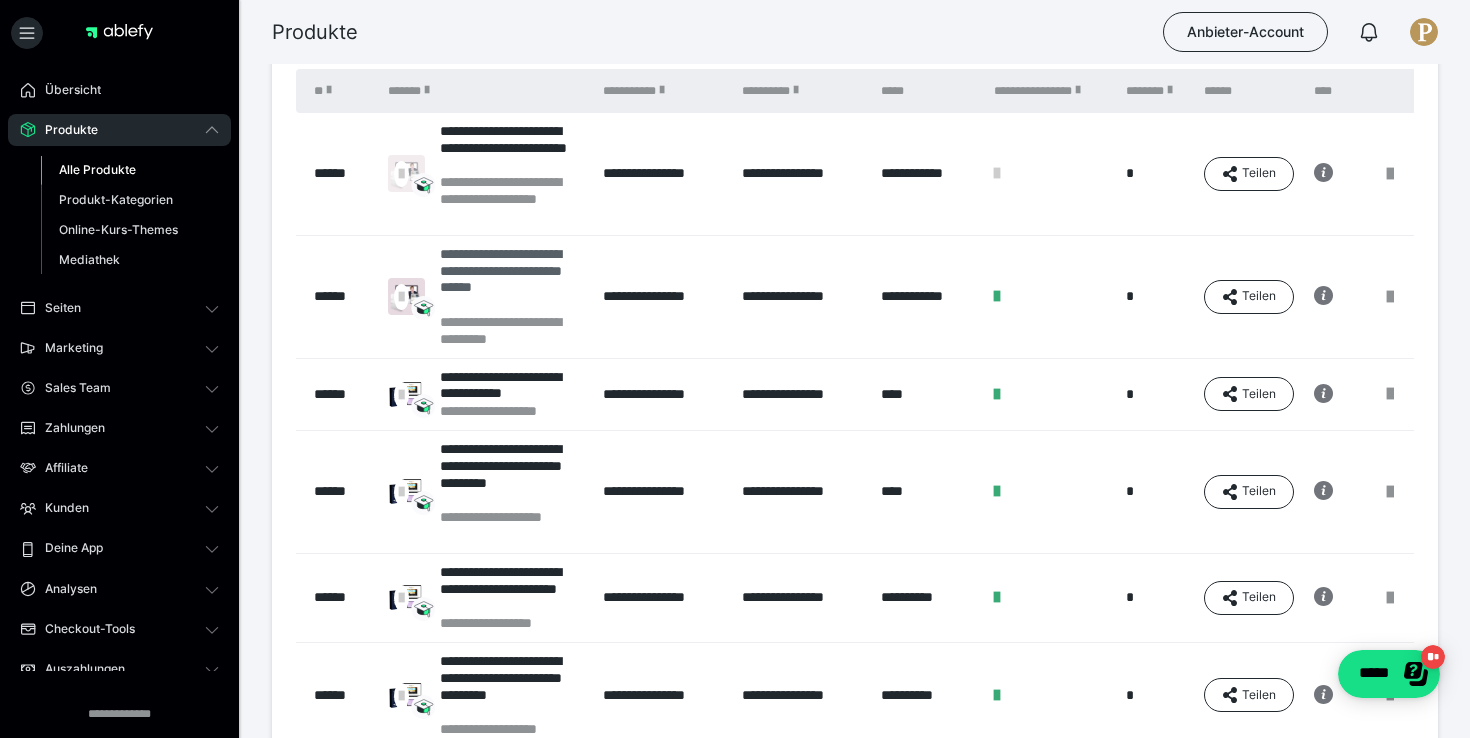 scroll, scrollTop: 0, scrollLeft: 0, axis: both 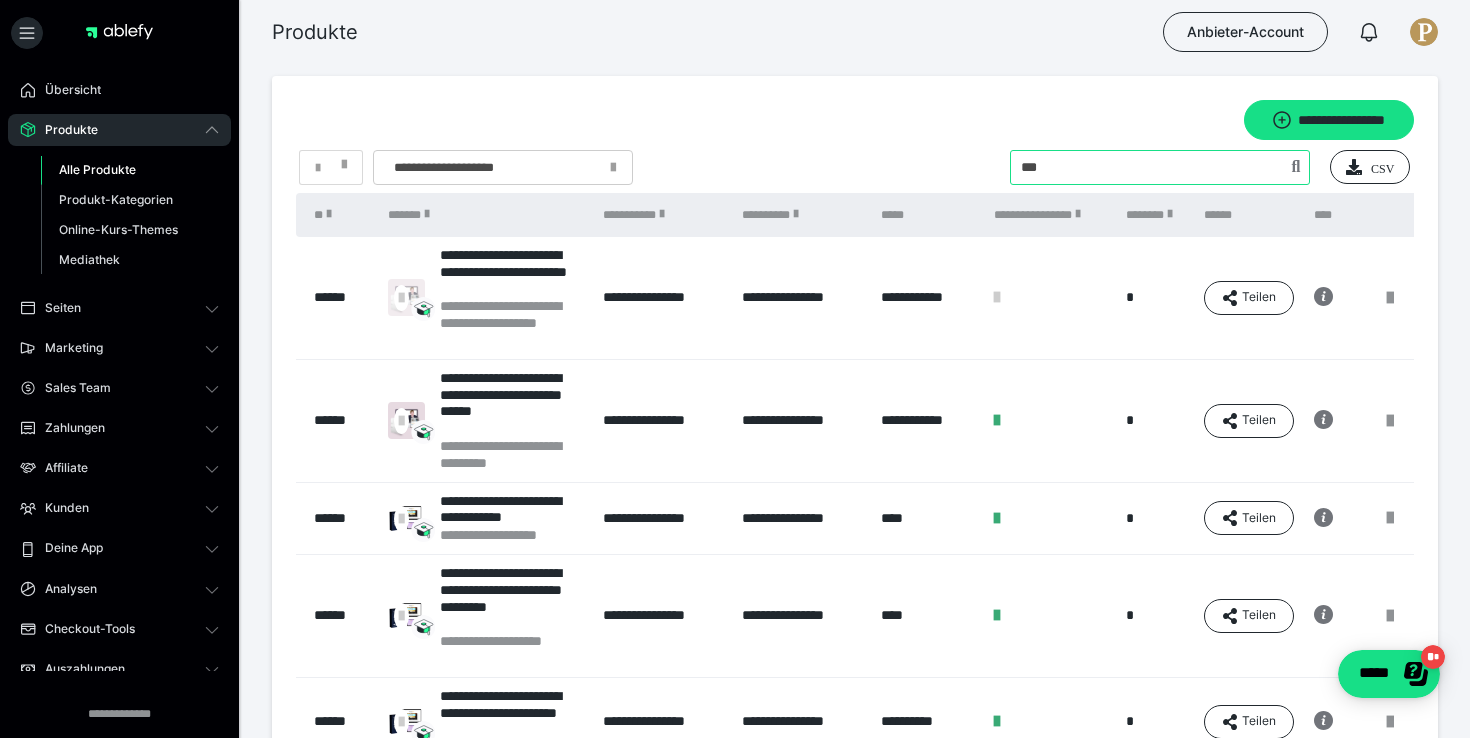 click at bounding box center [1160, 167] 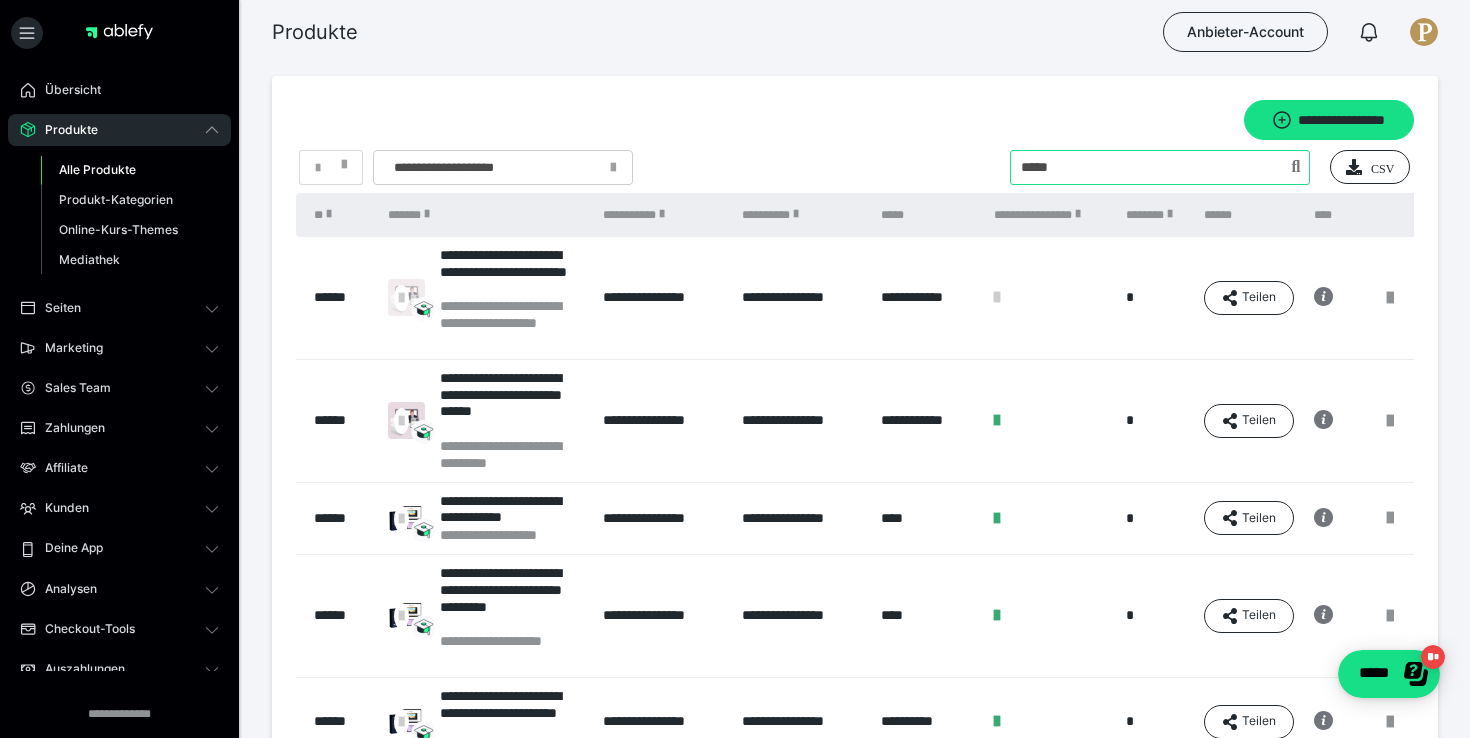 type on "*****" 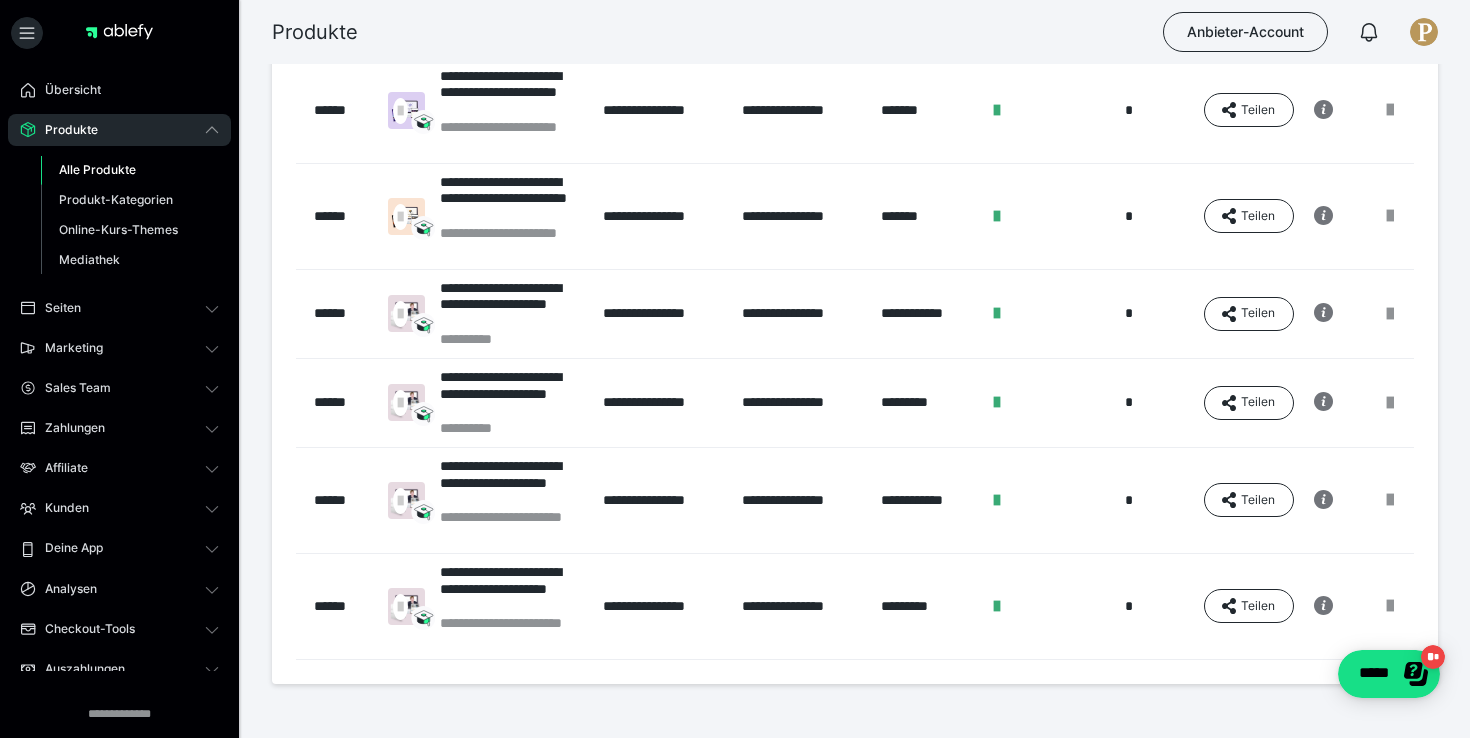 scroll, scrollTop: 428, scrollLeft: 0, axis: vertical 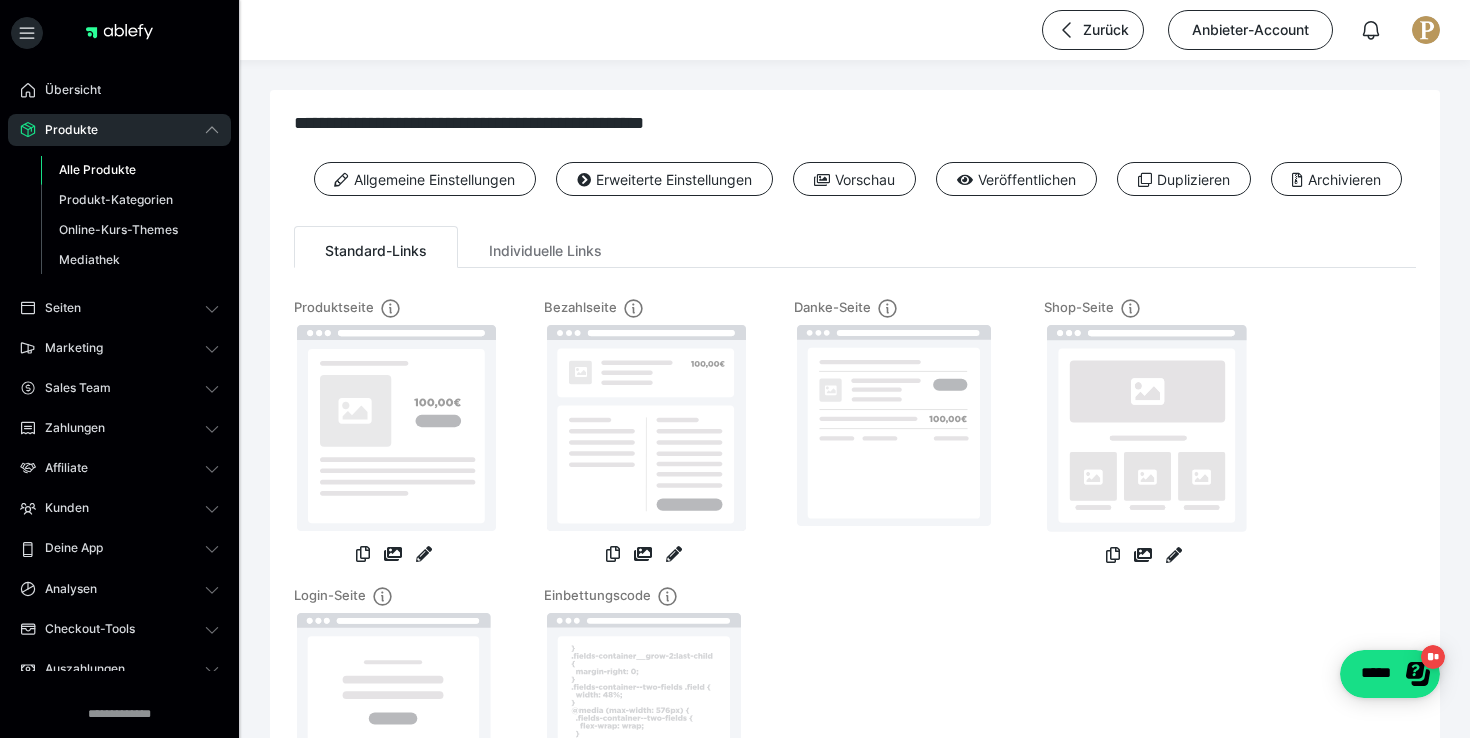 click at bounding box center (674, 615) 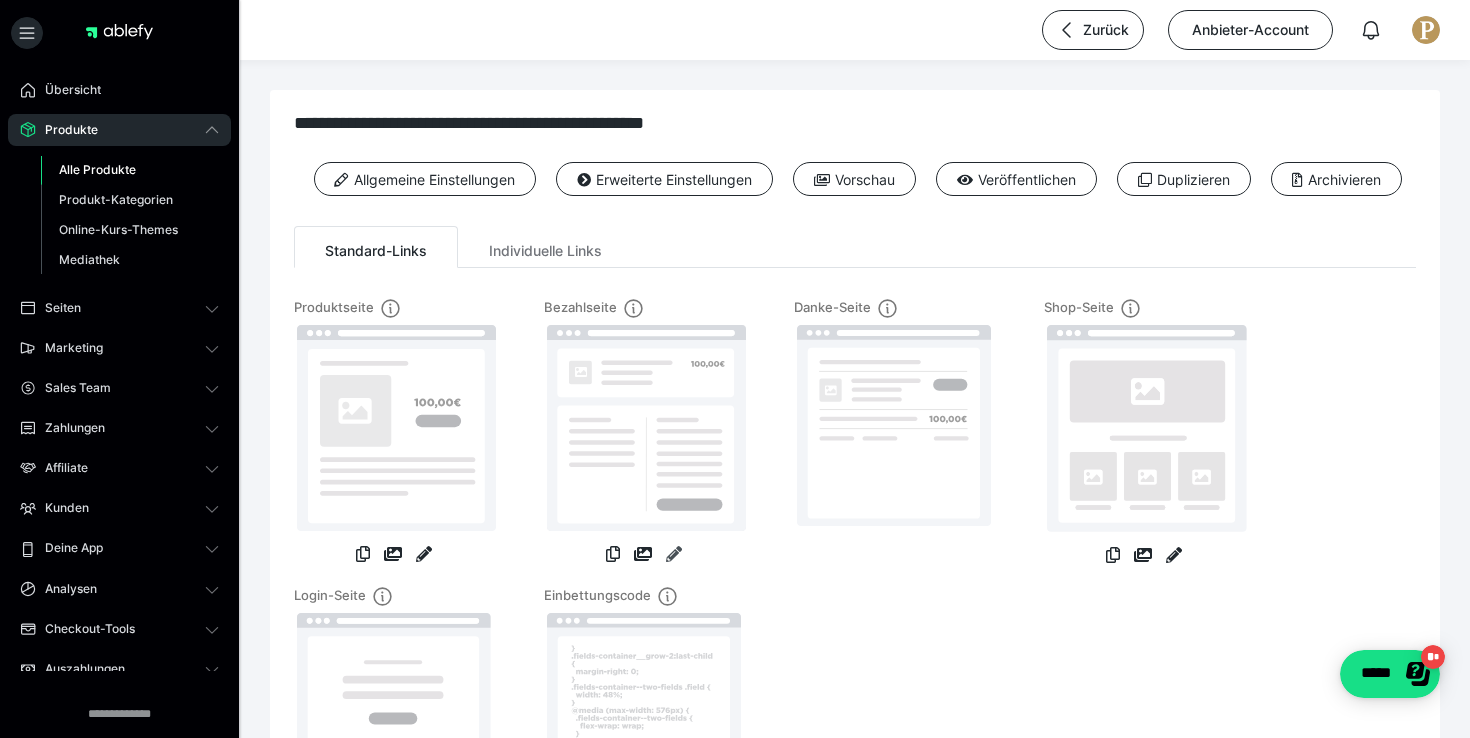 click at bounding box center (674, 554) 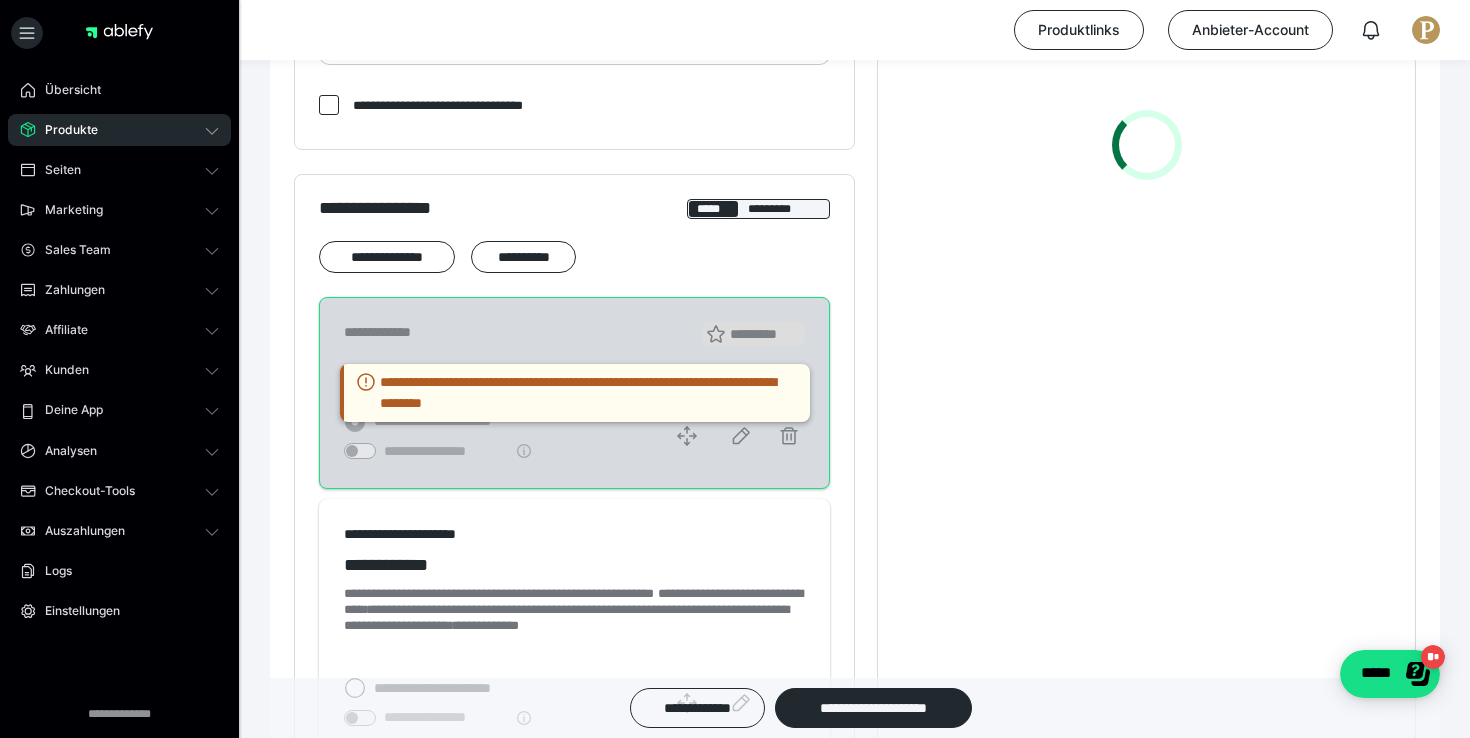 scroll, scrollTop: 1162, scrollLeft: 0, axis: vertical 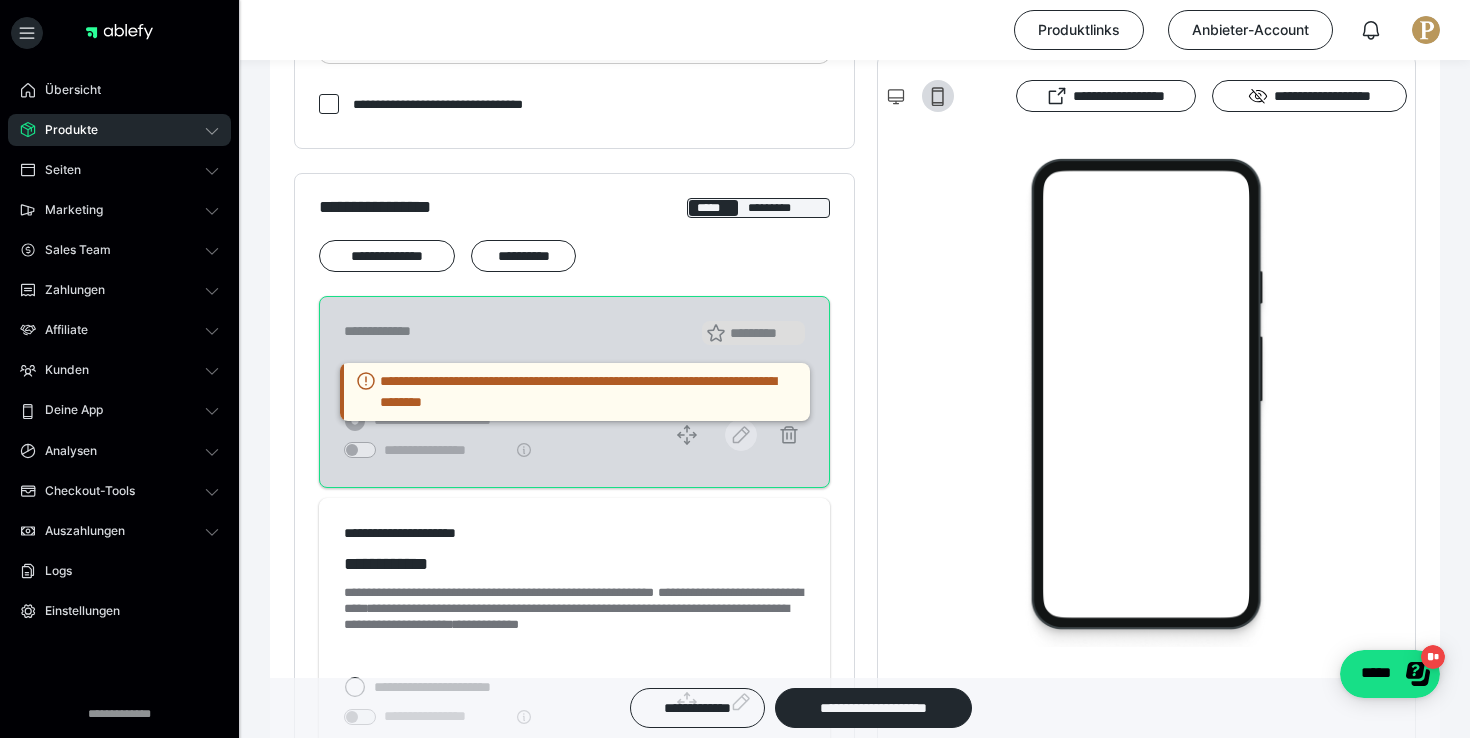 click 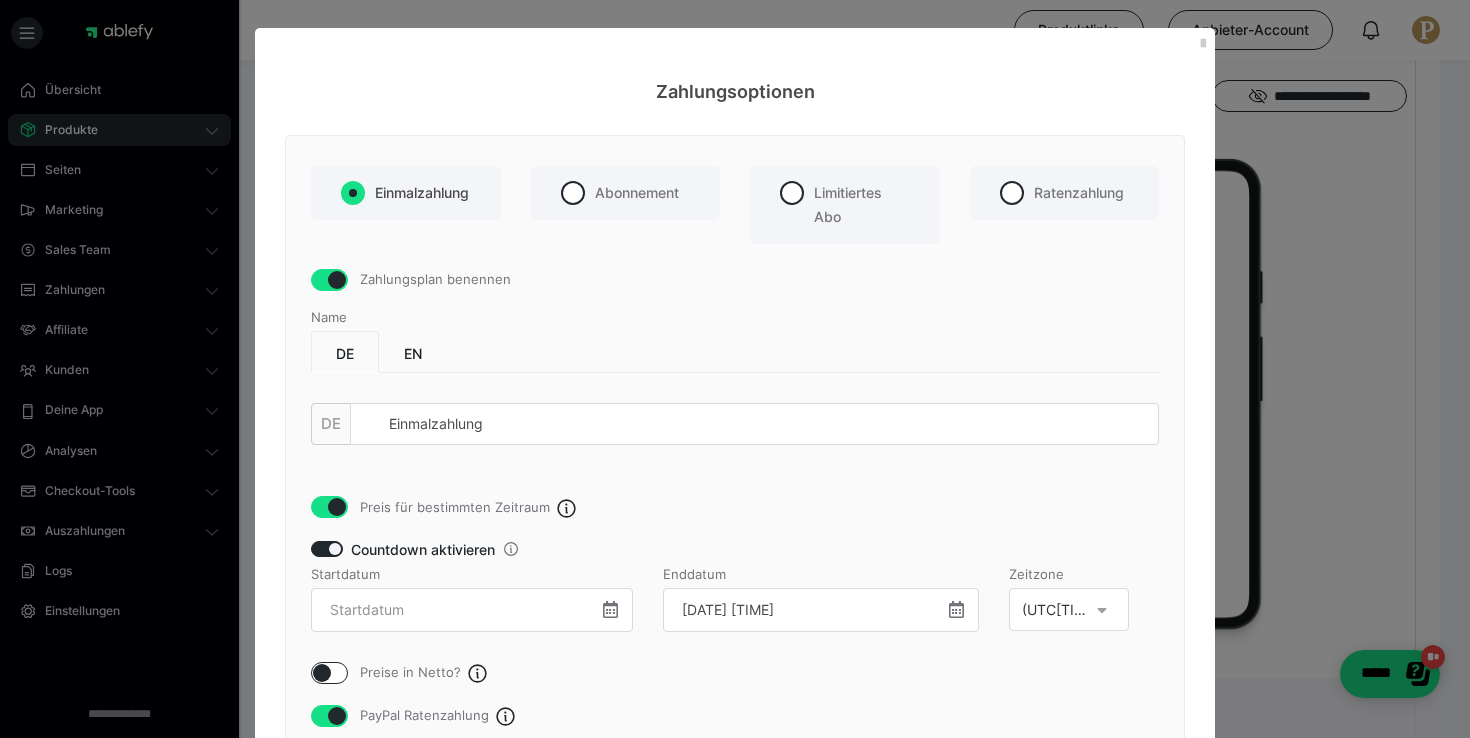 click at bounding box center (337, 507) 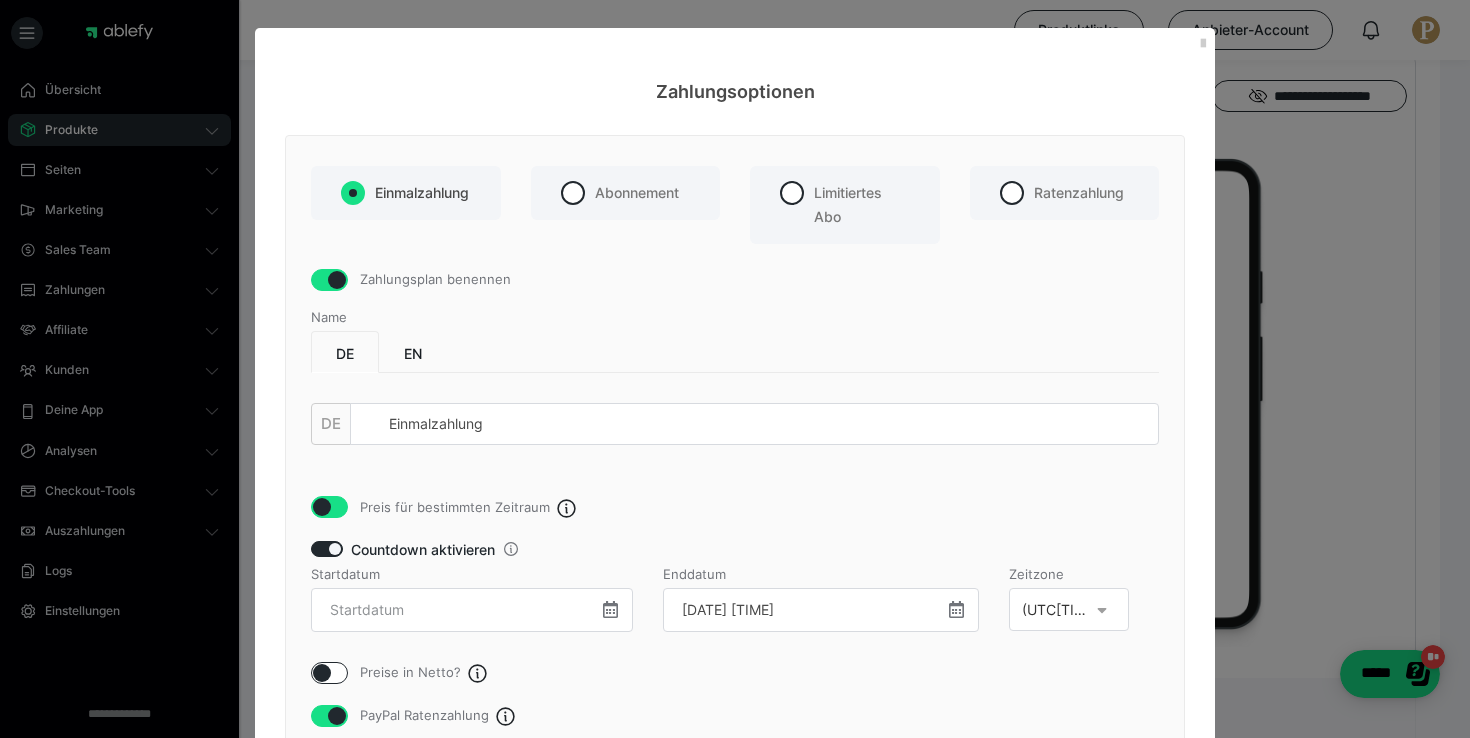 checkbox on "false" 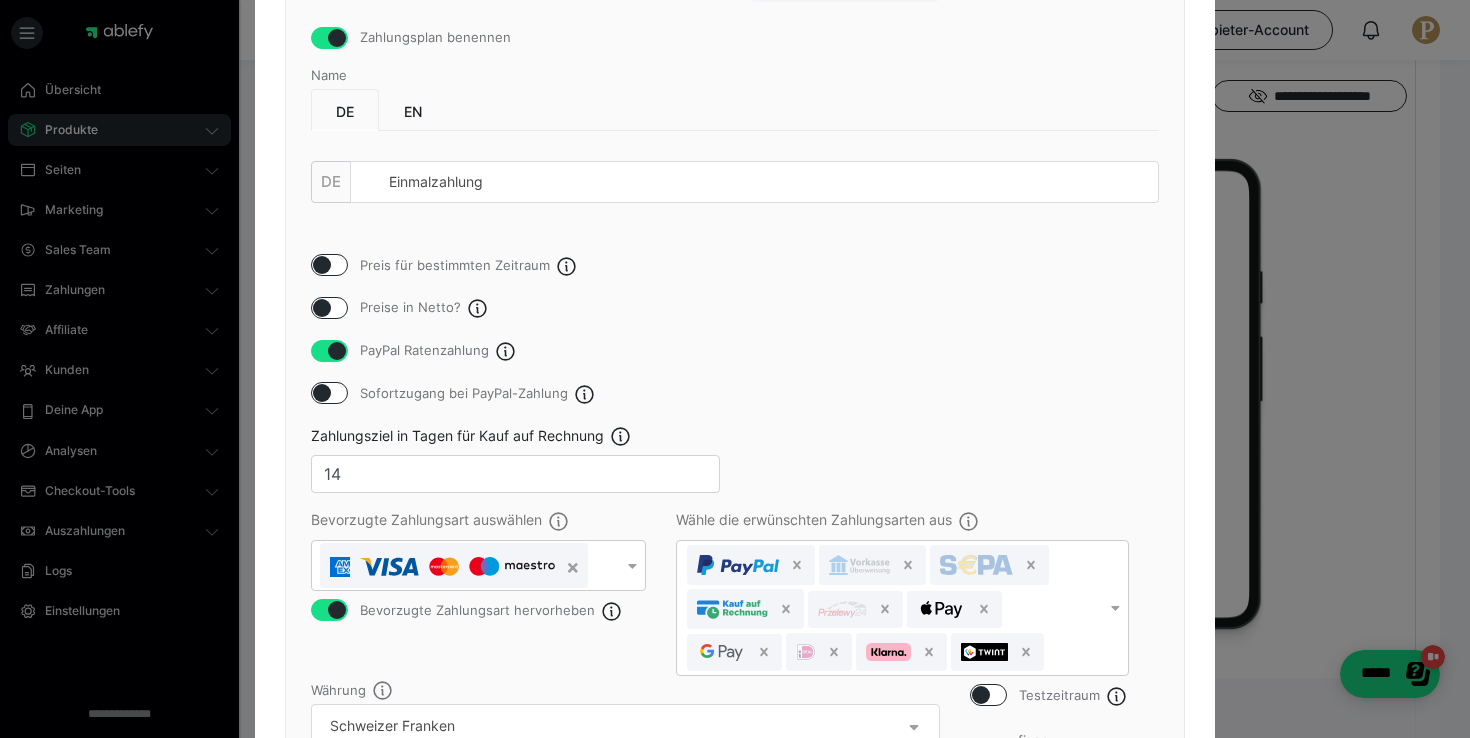 scroll, scrollTop: 773, scrollLeft: 0, axis: vertical 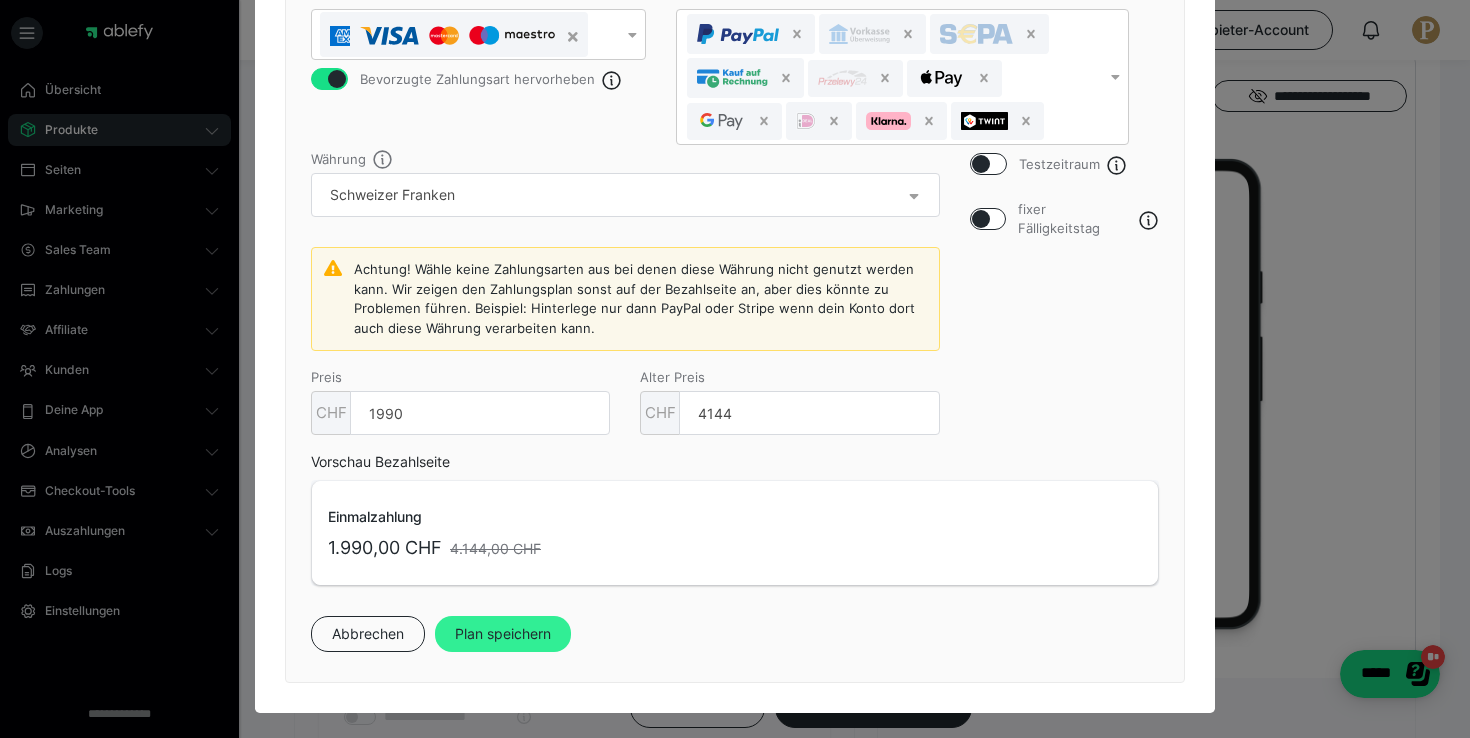 click on "Plan speichern" at bounding box center [503, 634] 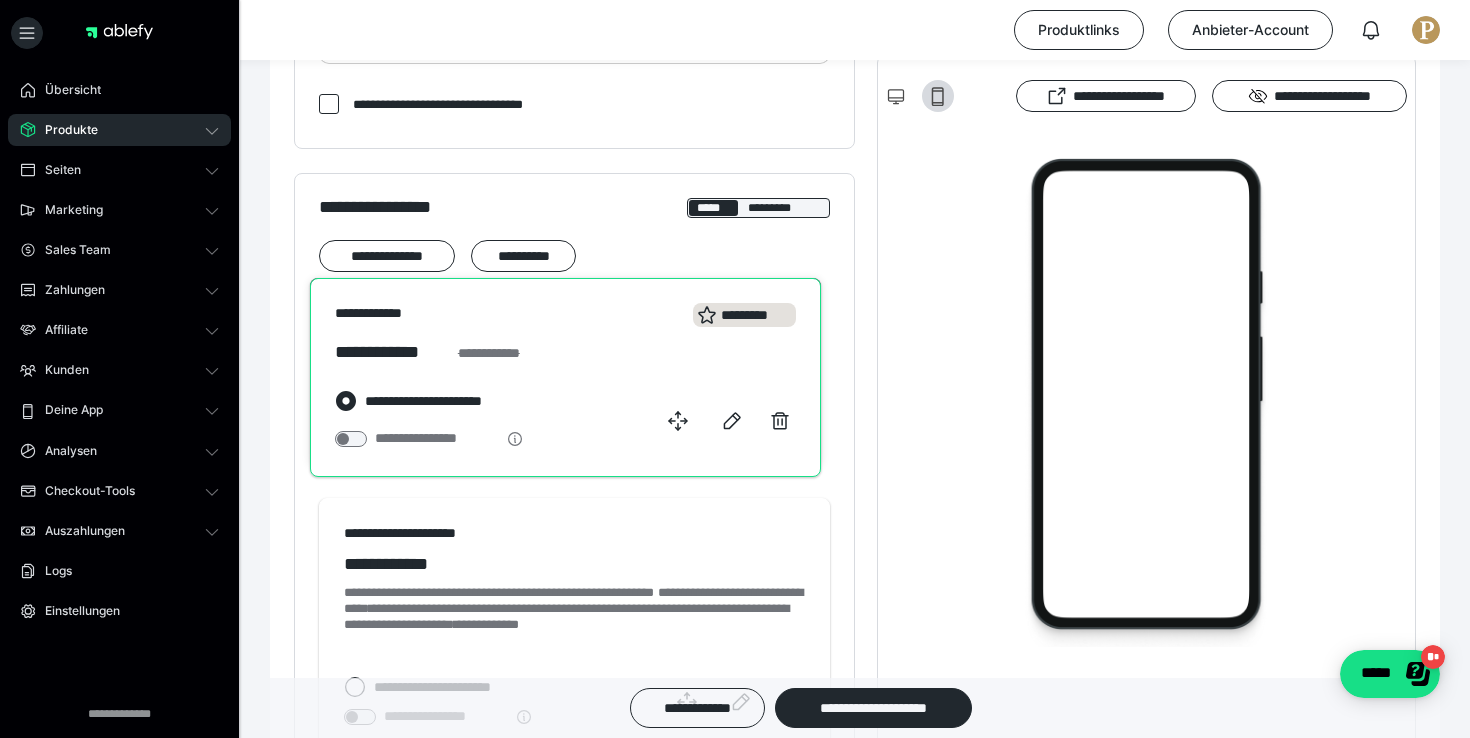 drag, startPoint x: 688, startPoint y: 430, endPoint x: 679, endPoint y: 410, distance: 21.931713 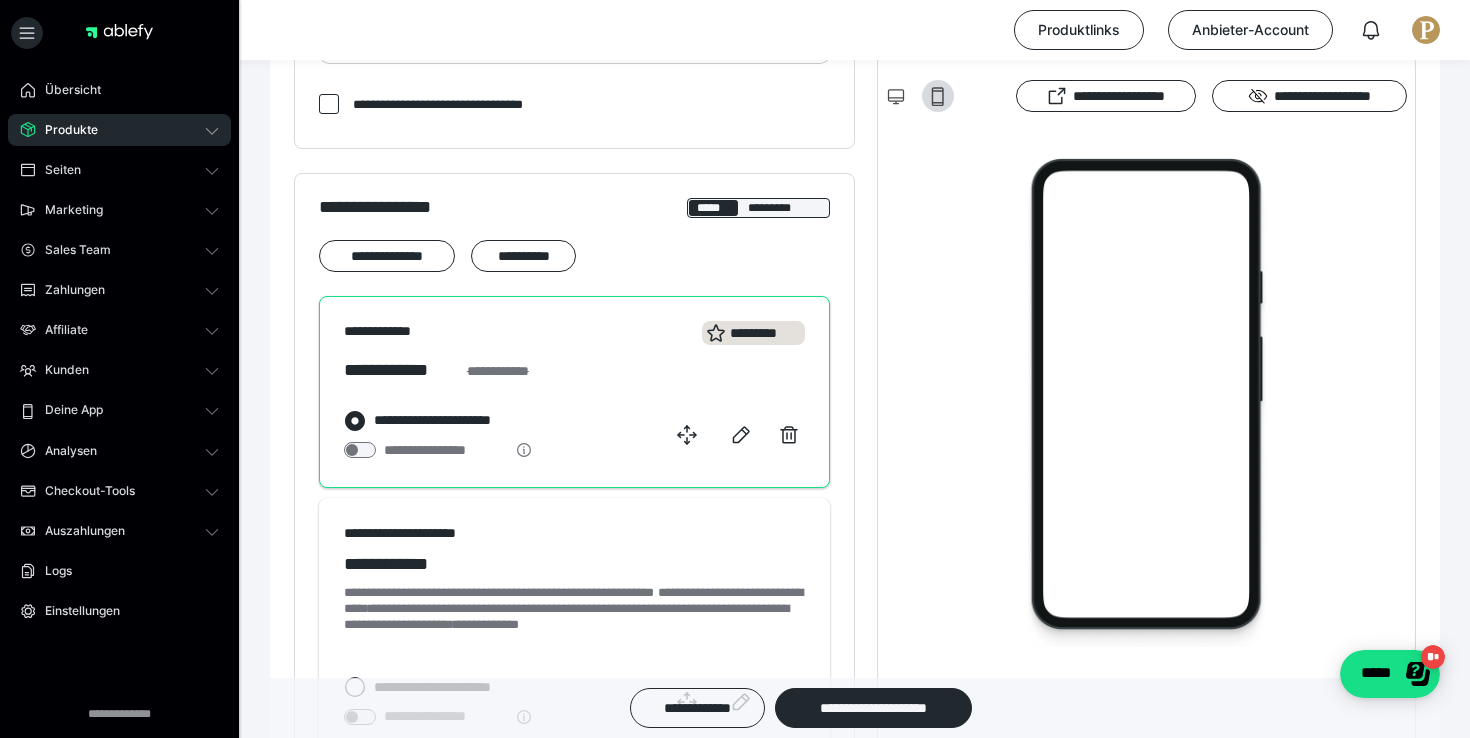 click on "**********" at bounding box center [459, 420] 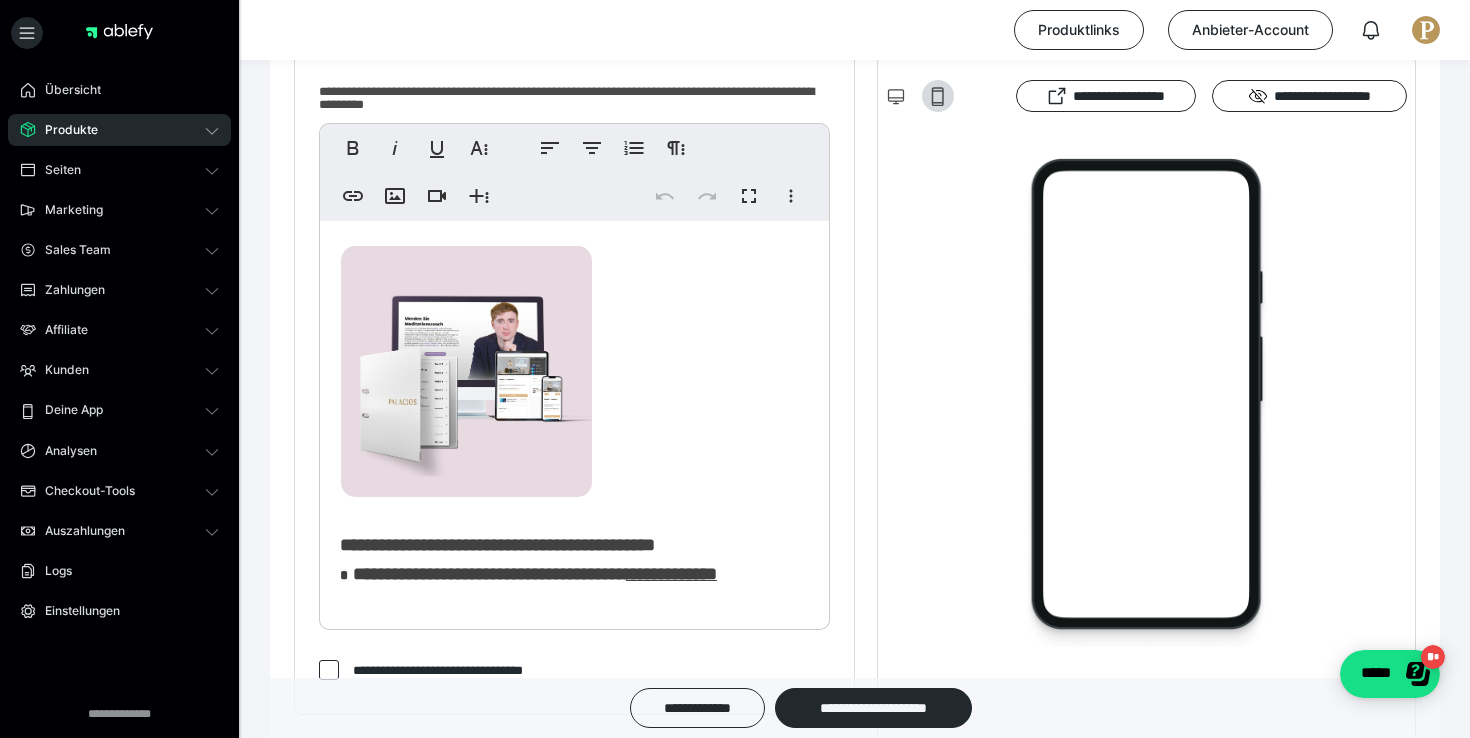 scroll, scrollTop: 580, scrollLeft: 0, axis: vertical 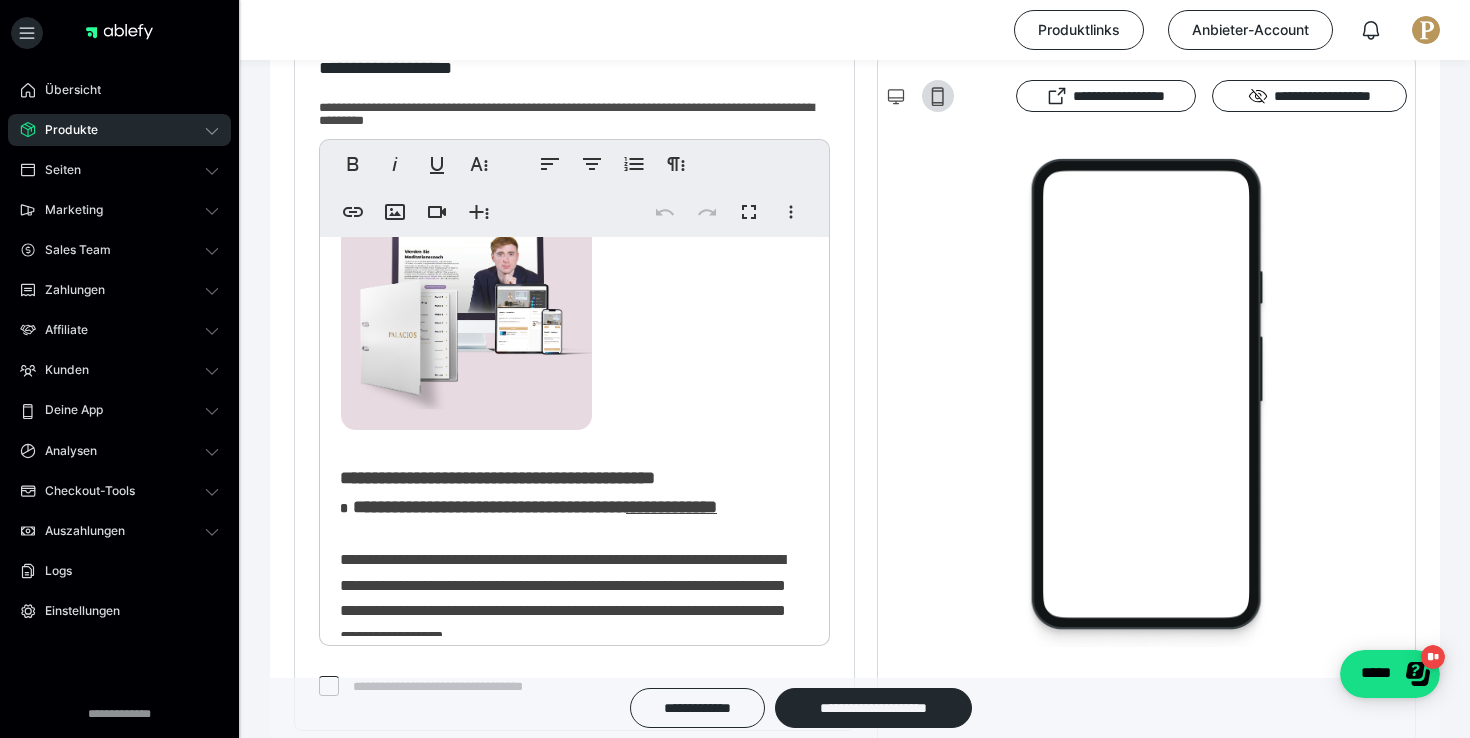 click on "**********" at bounding box center [671, 507] 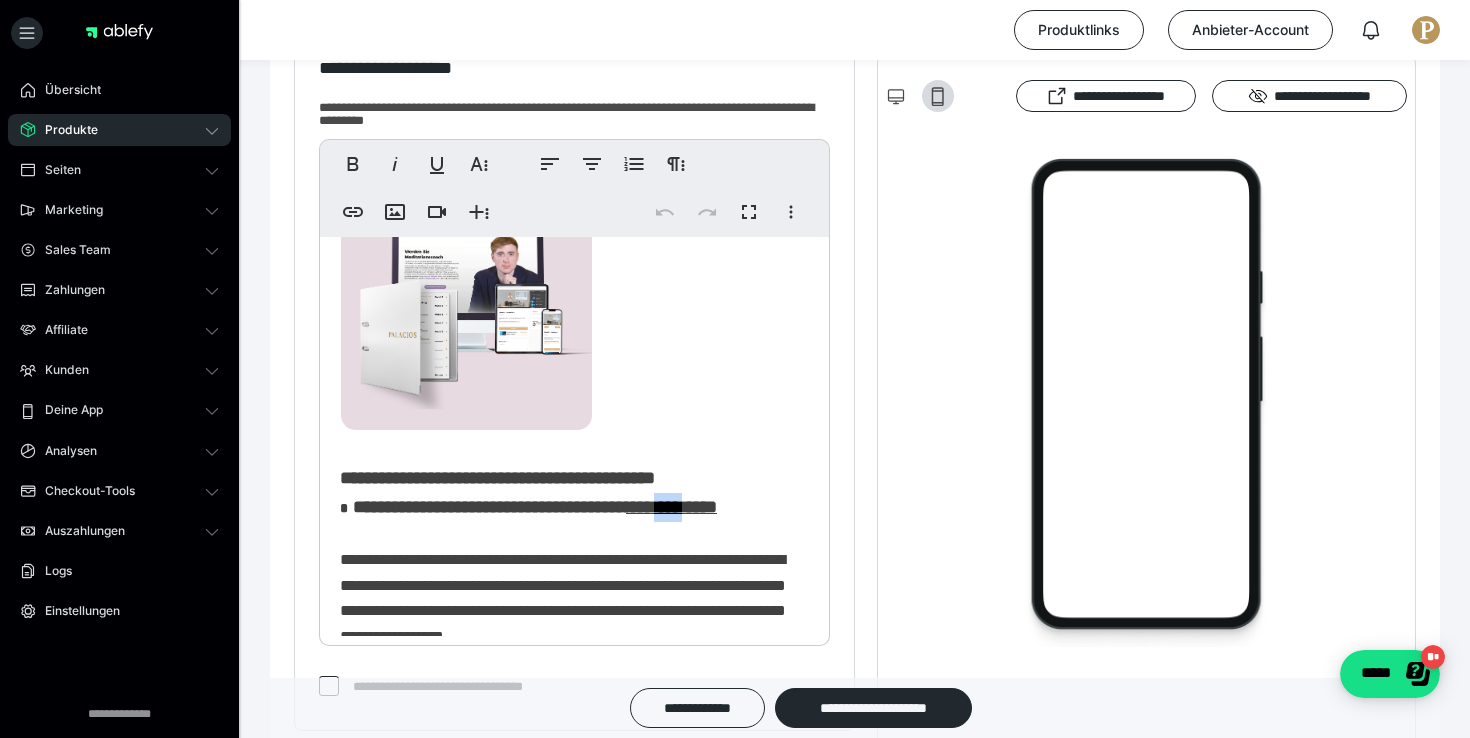 click on "**********" at bounding box center [671, 507] 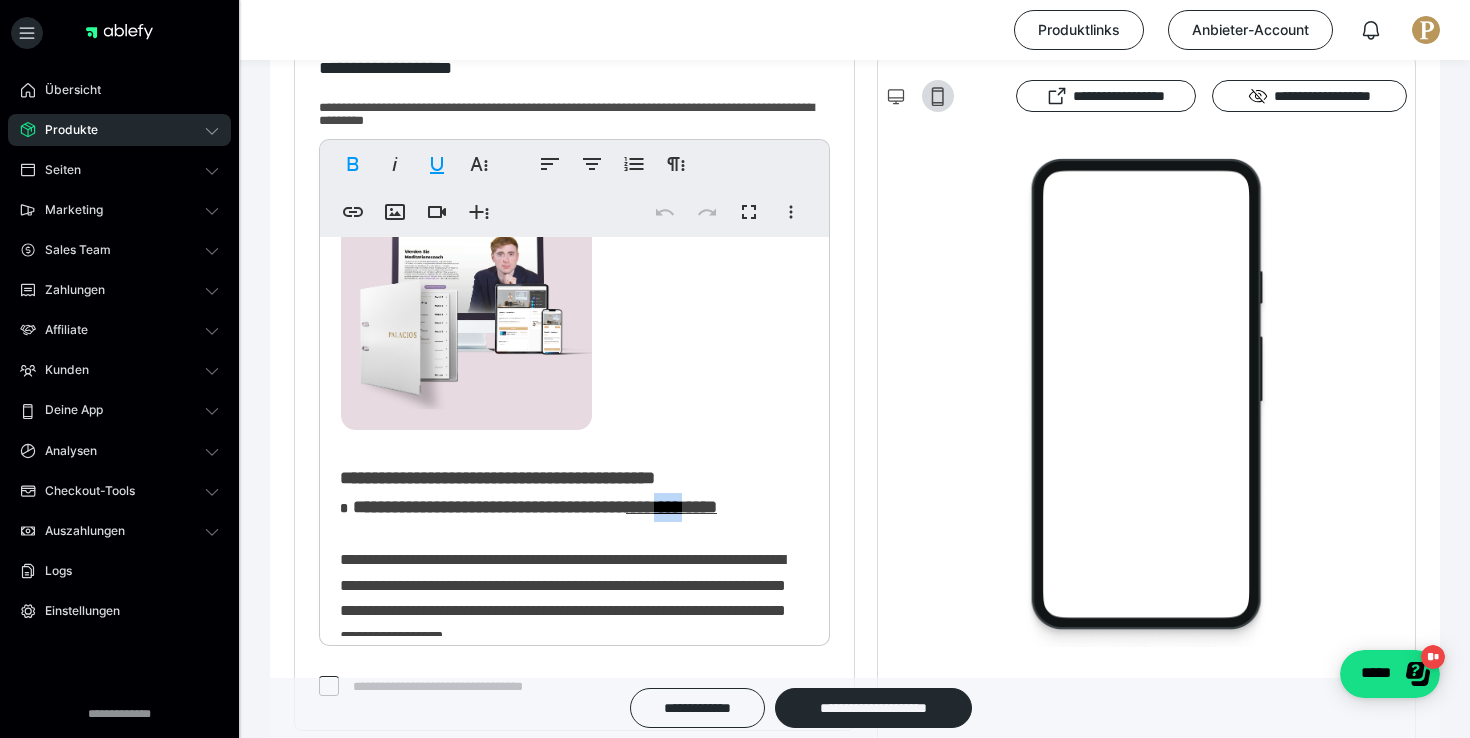 type 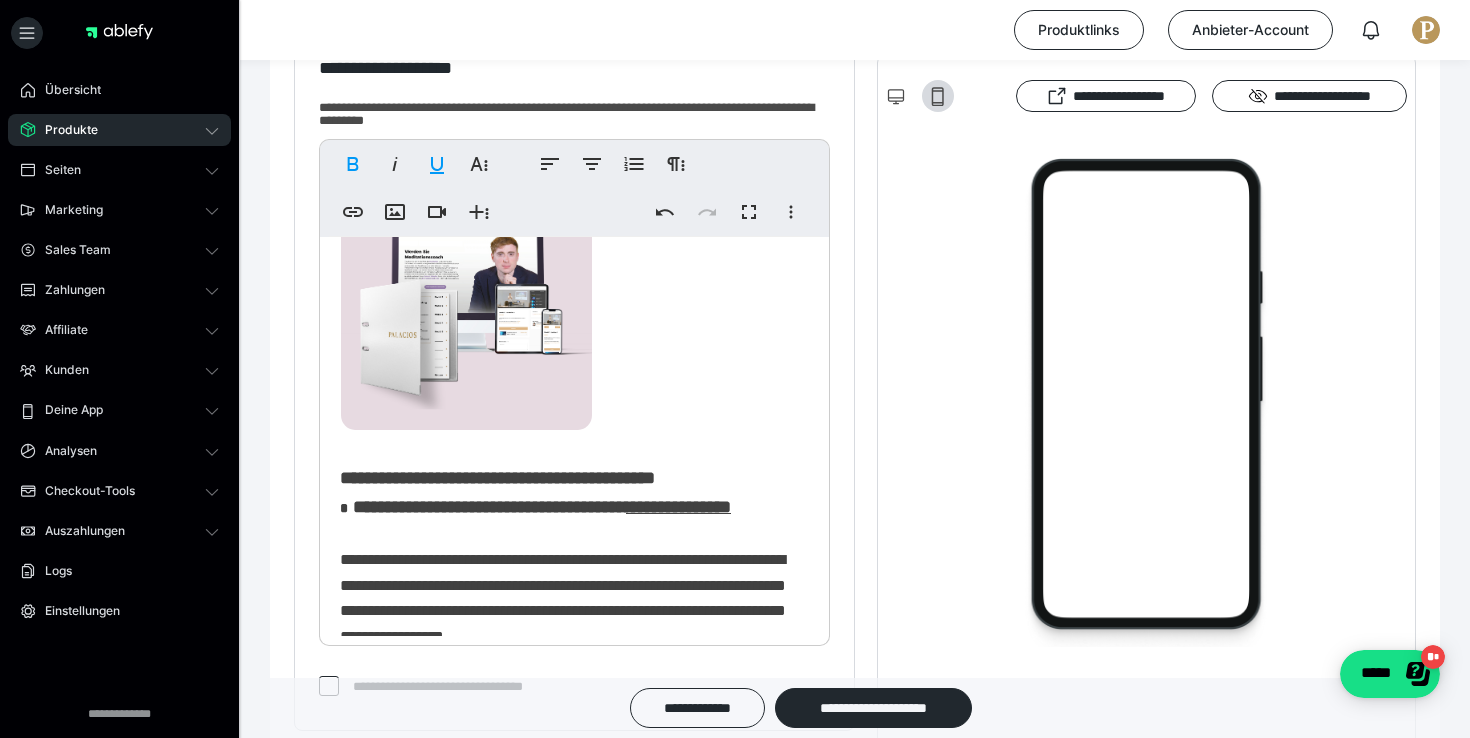 click on "**********" at bounding box center (678, 507) 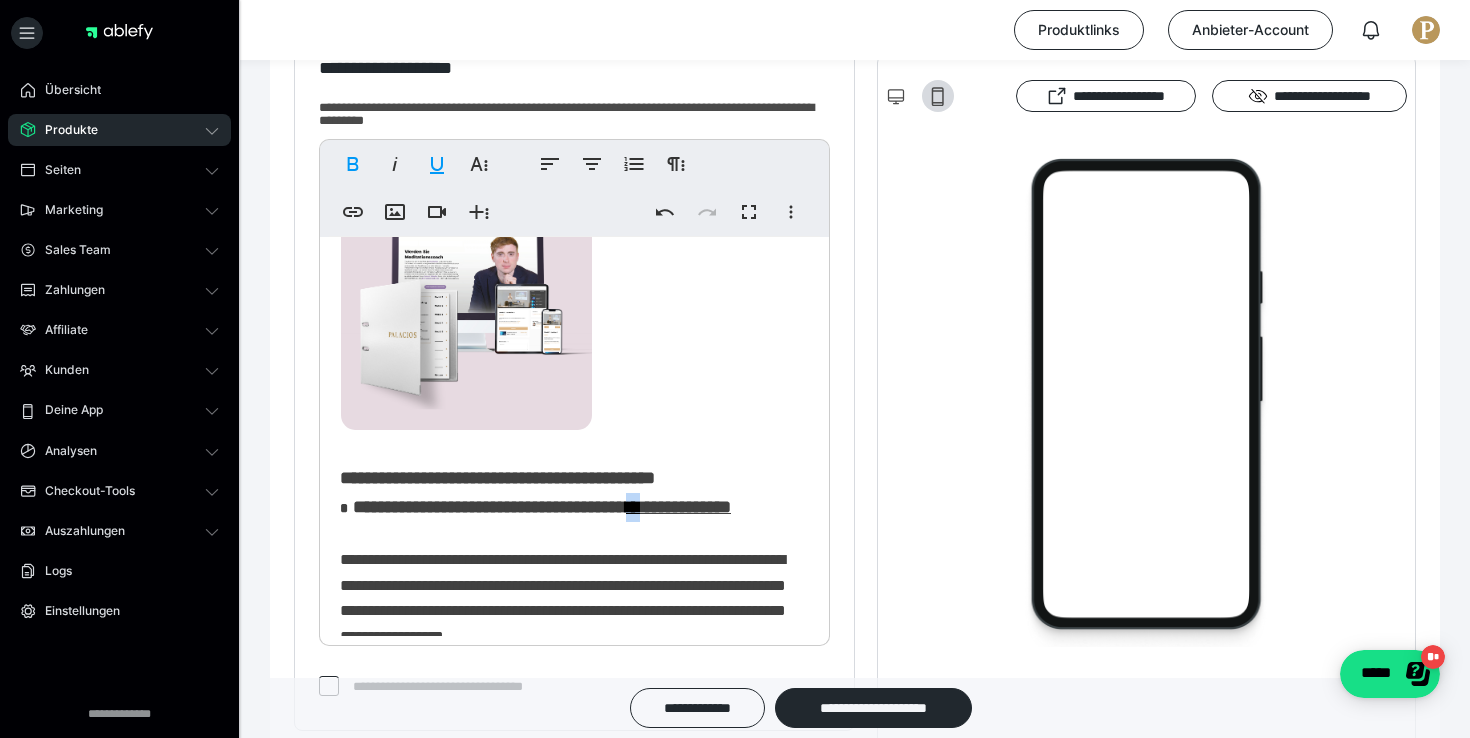 click on "**********" at bounding box center [678, 507] 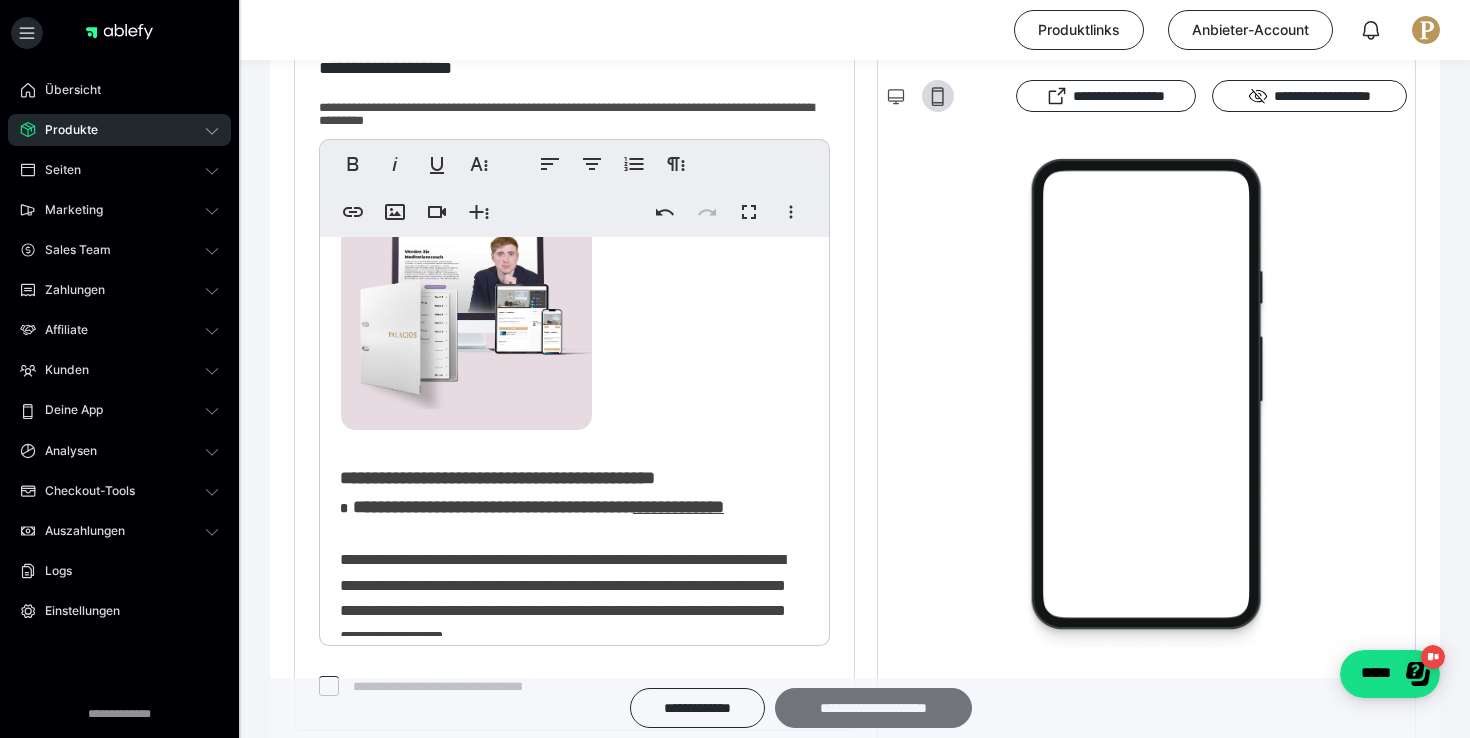 click on "**********" at bounding box center [873, 708] 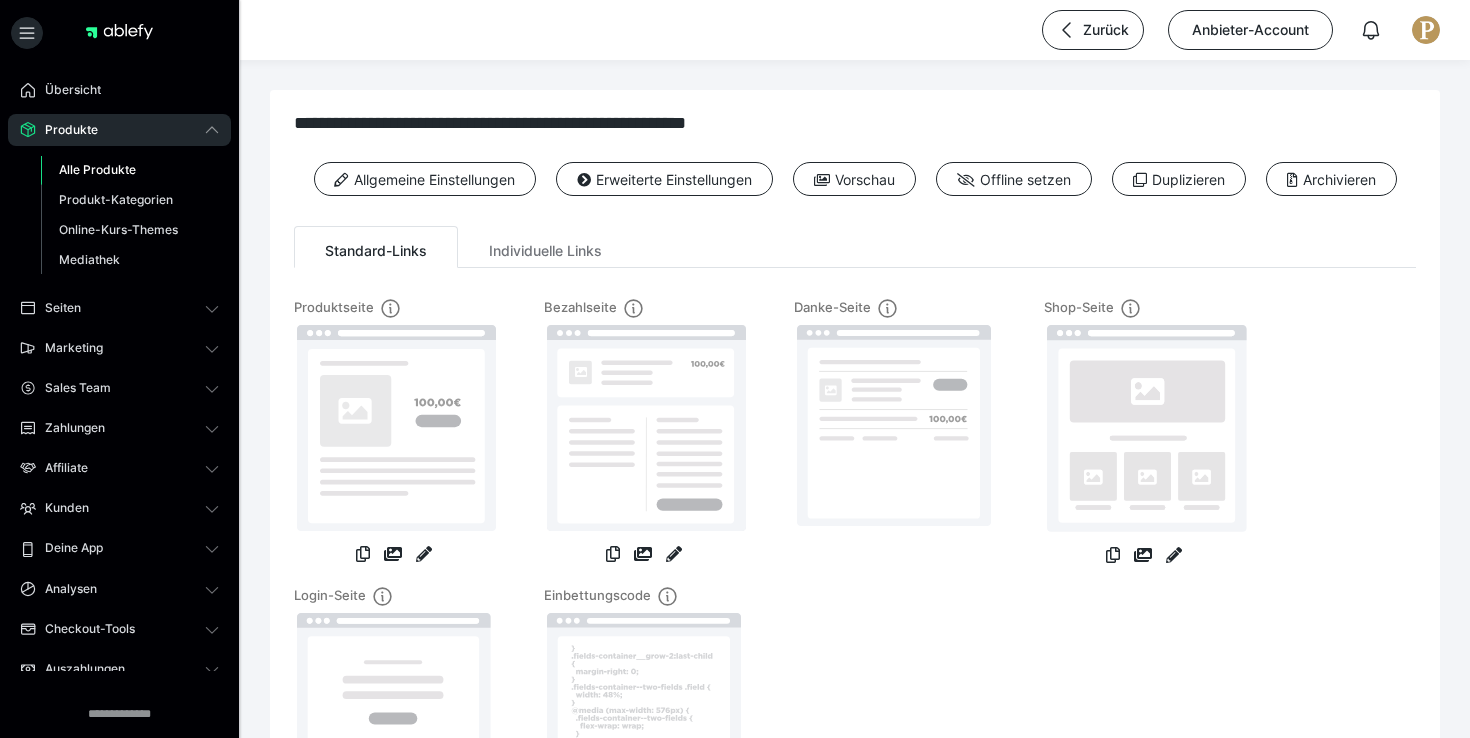 scroll, scrollTop: 0, scrollLeft: 0, axis: both 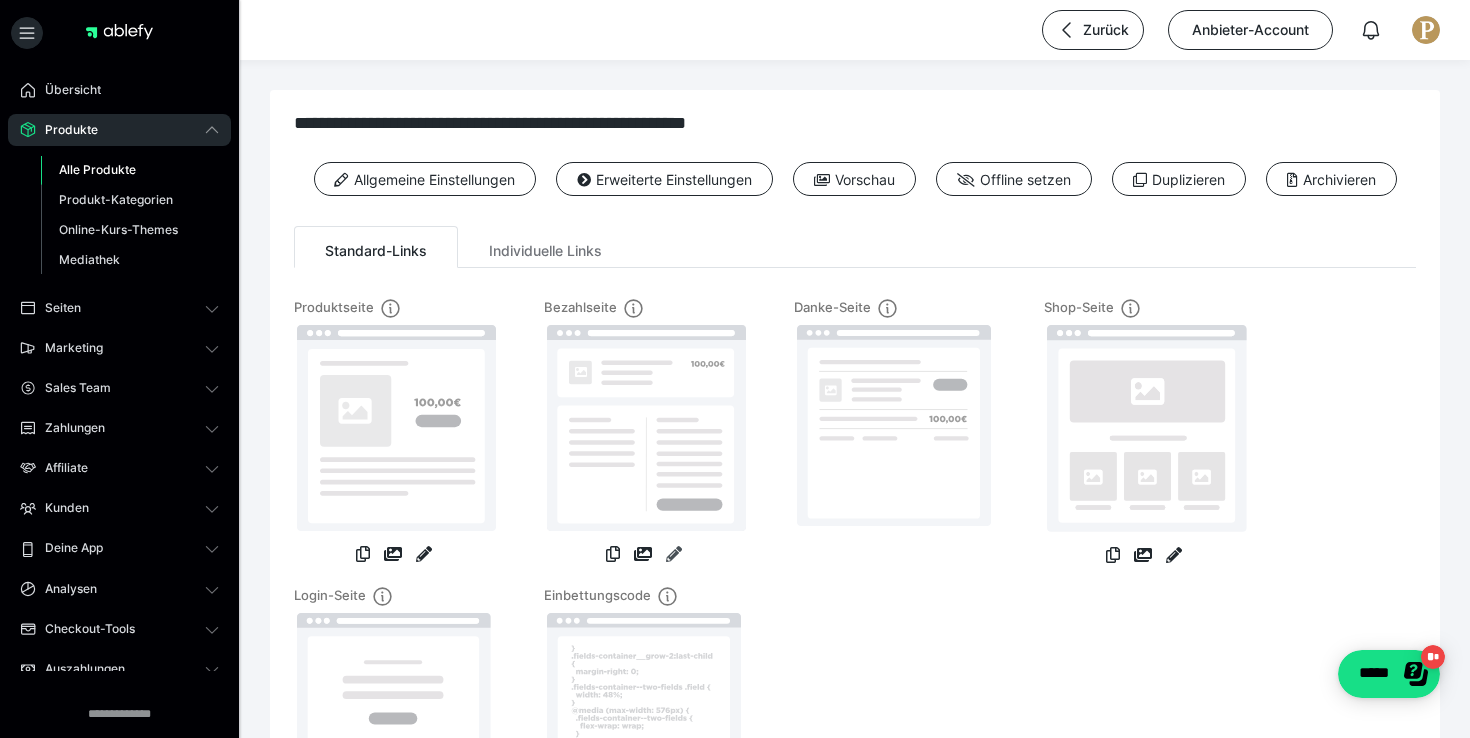 click at bounding box center (674, 554) 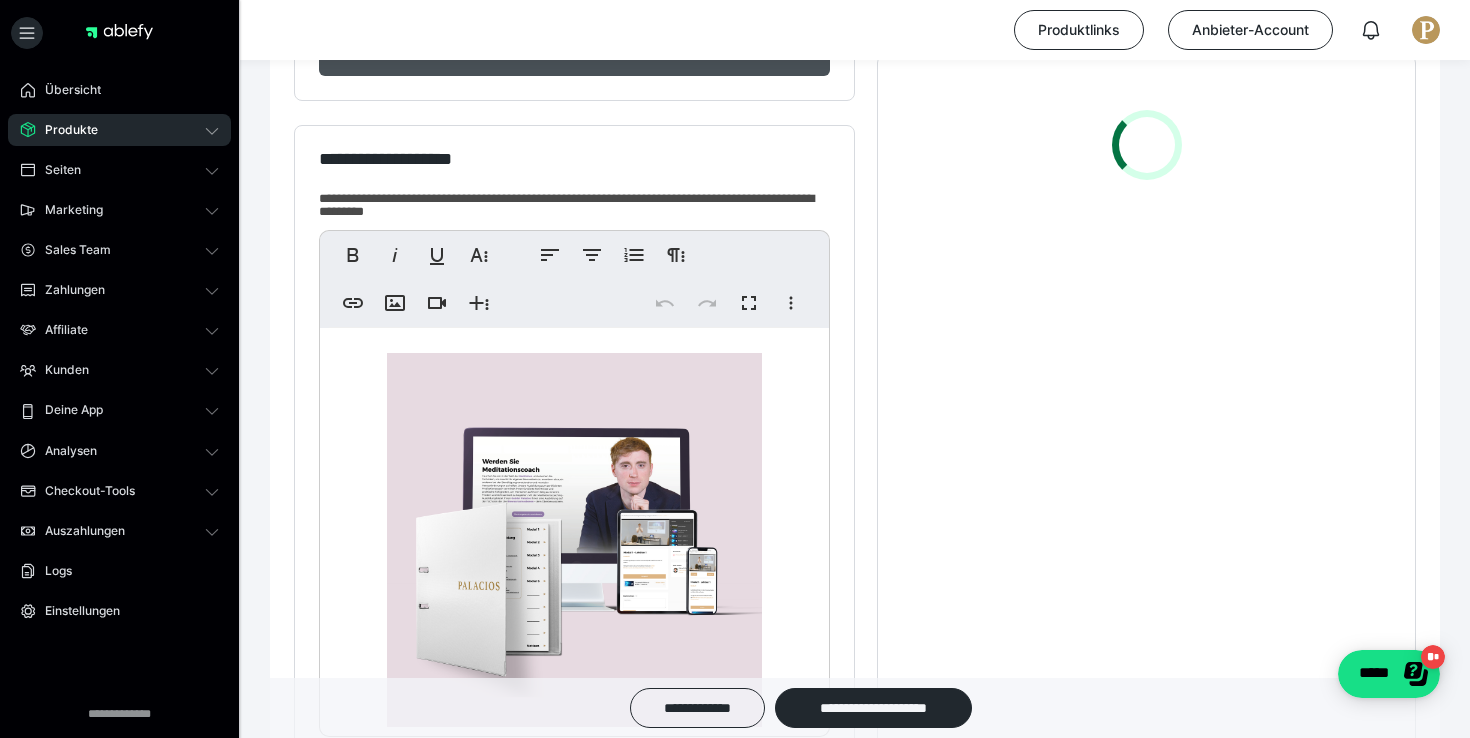 scroll, scrollTop: 657, scrollLeft: 0, axis: vertical 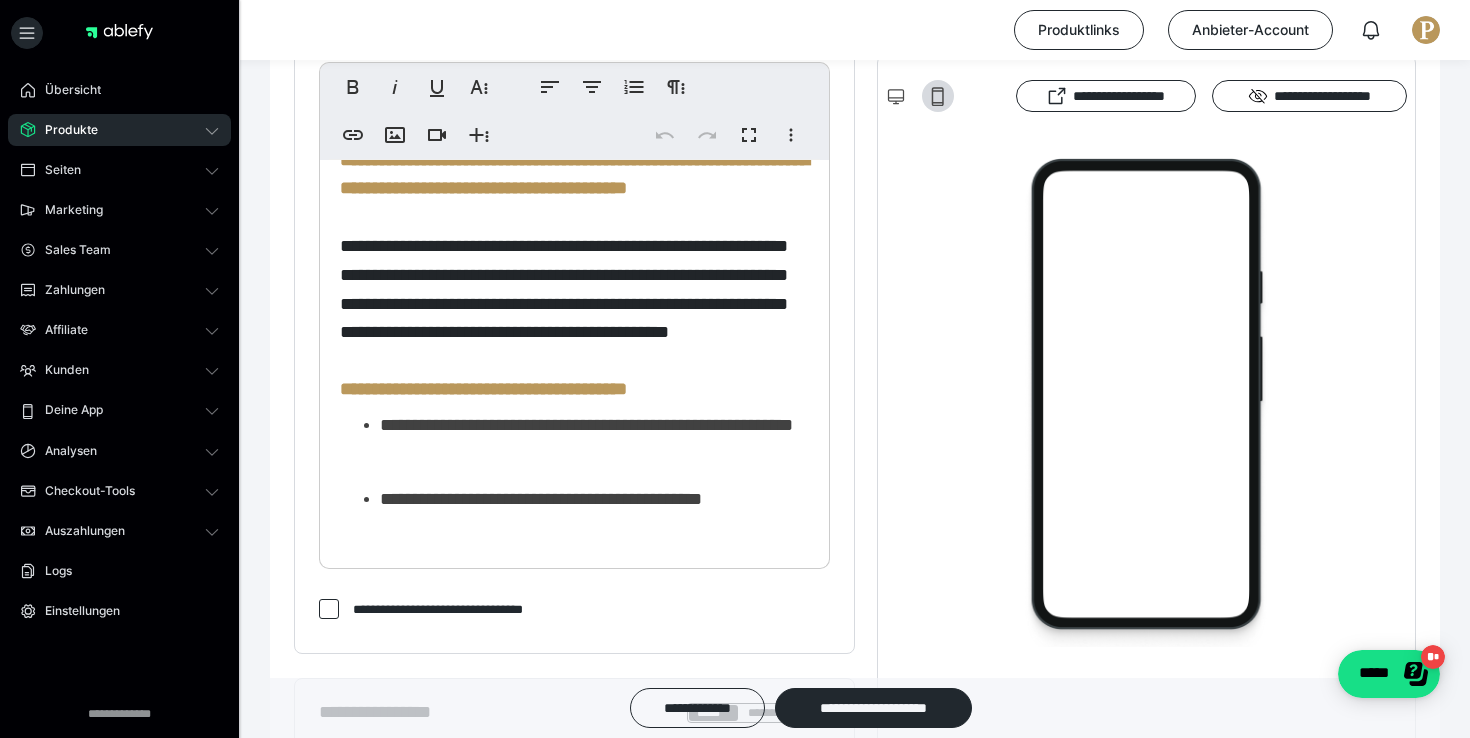 click on "**********" at bounding box center [574, 174] 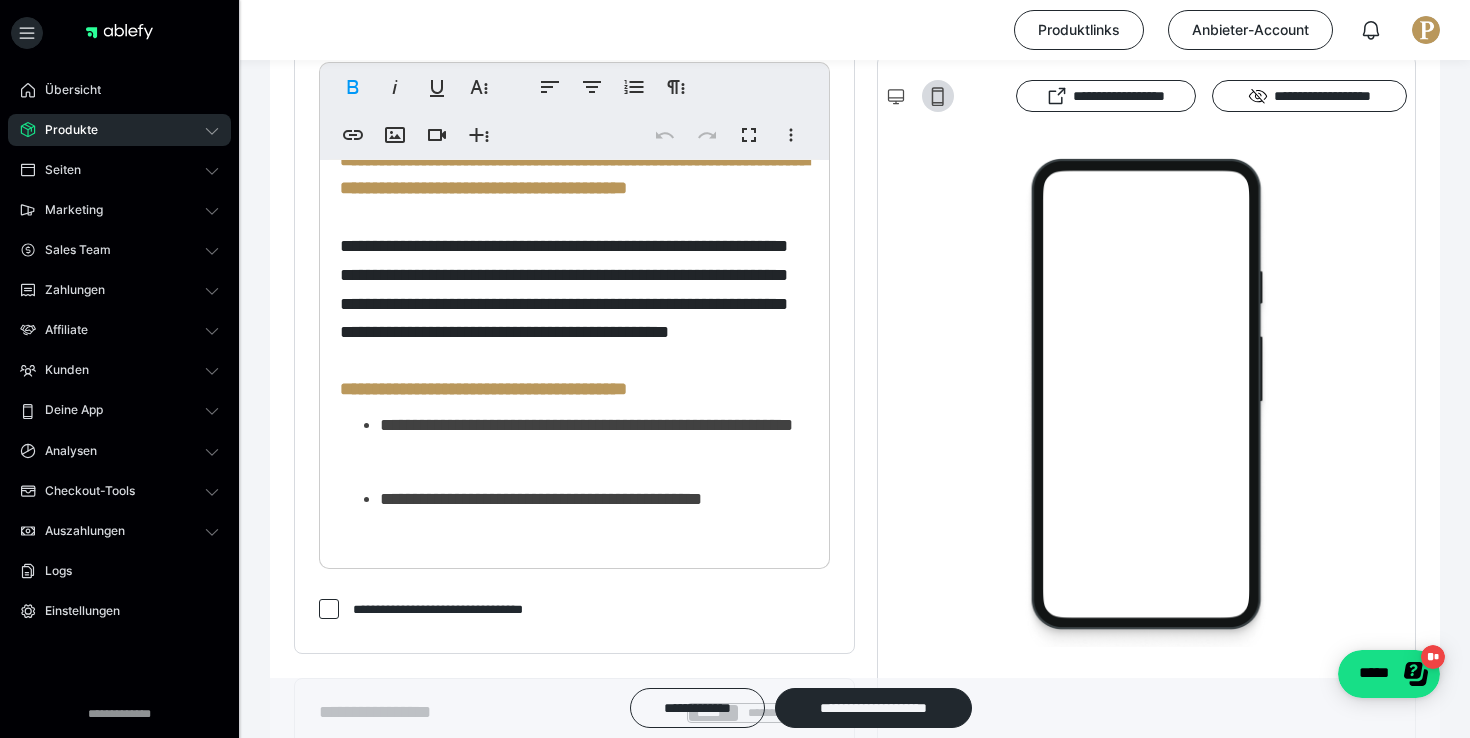type 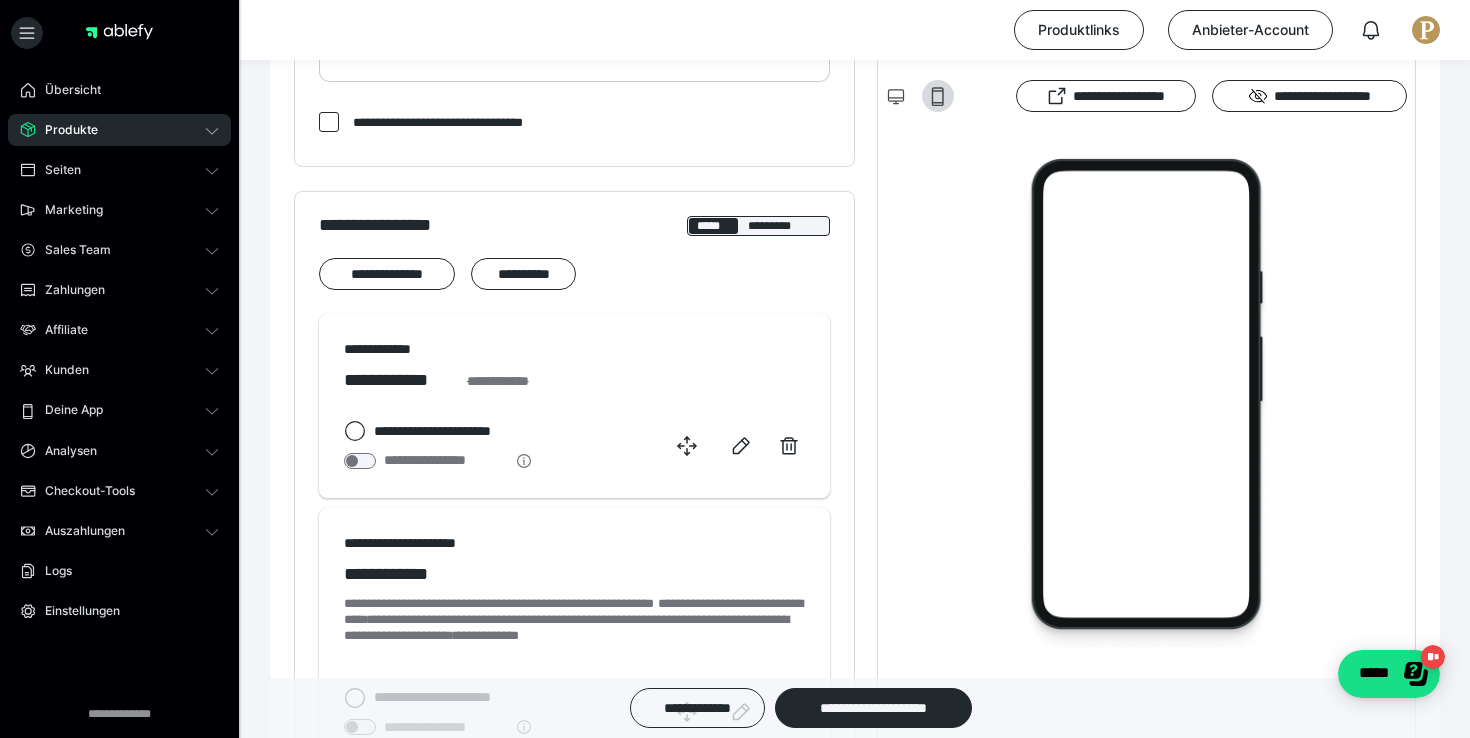 scroll, scrollTop: 1151, scrollLeft: 0, axis: vertical 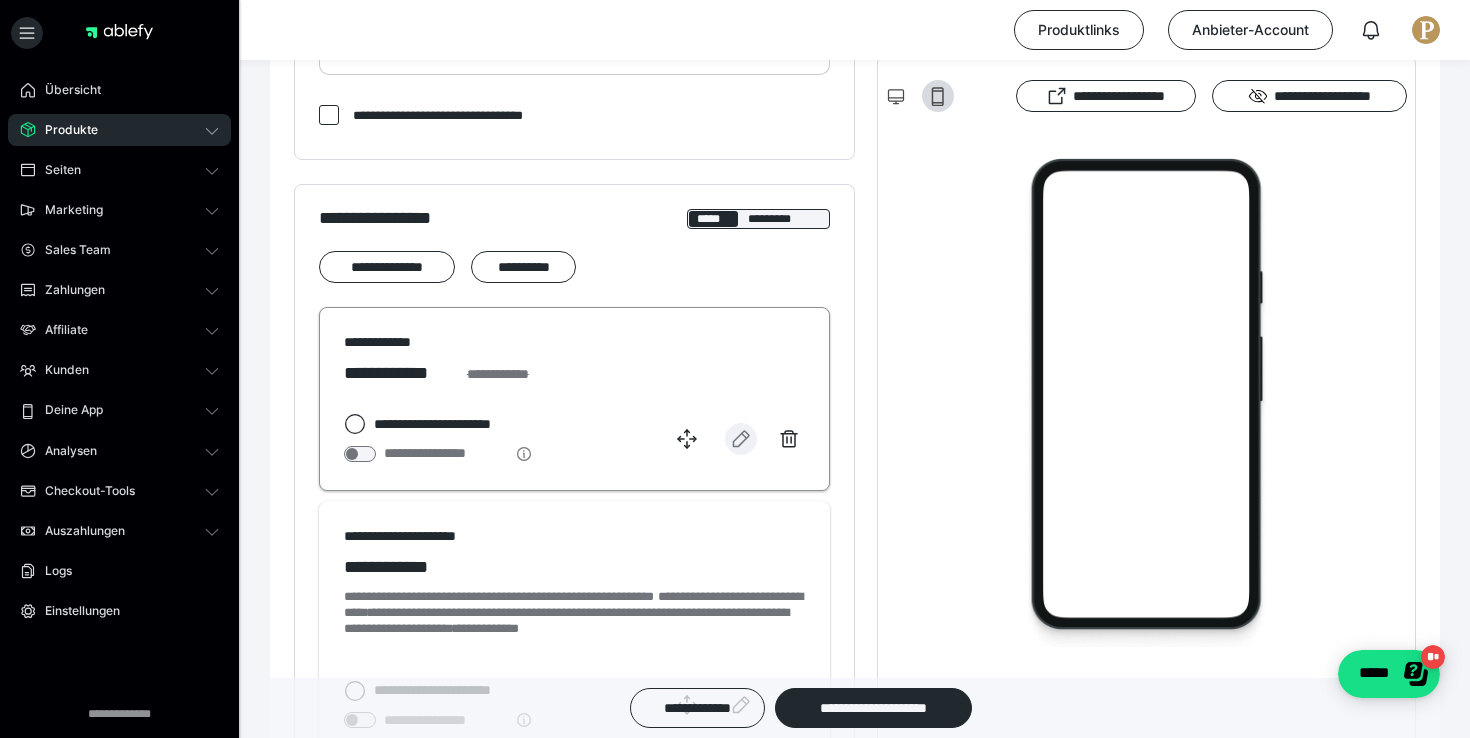 click 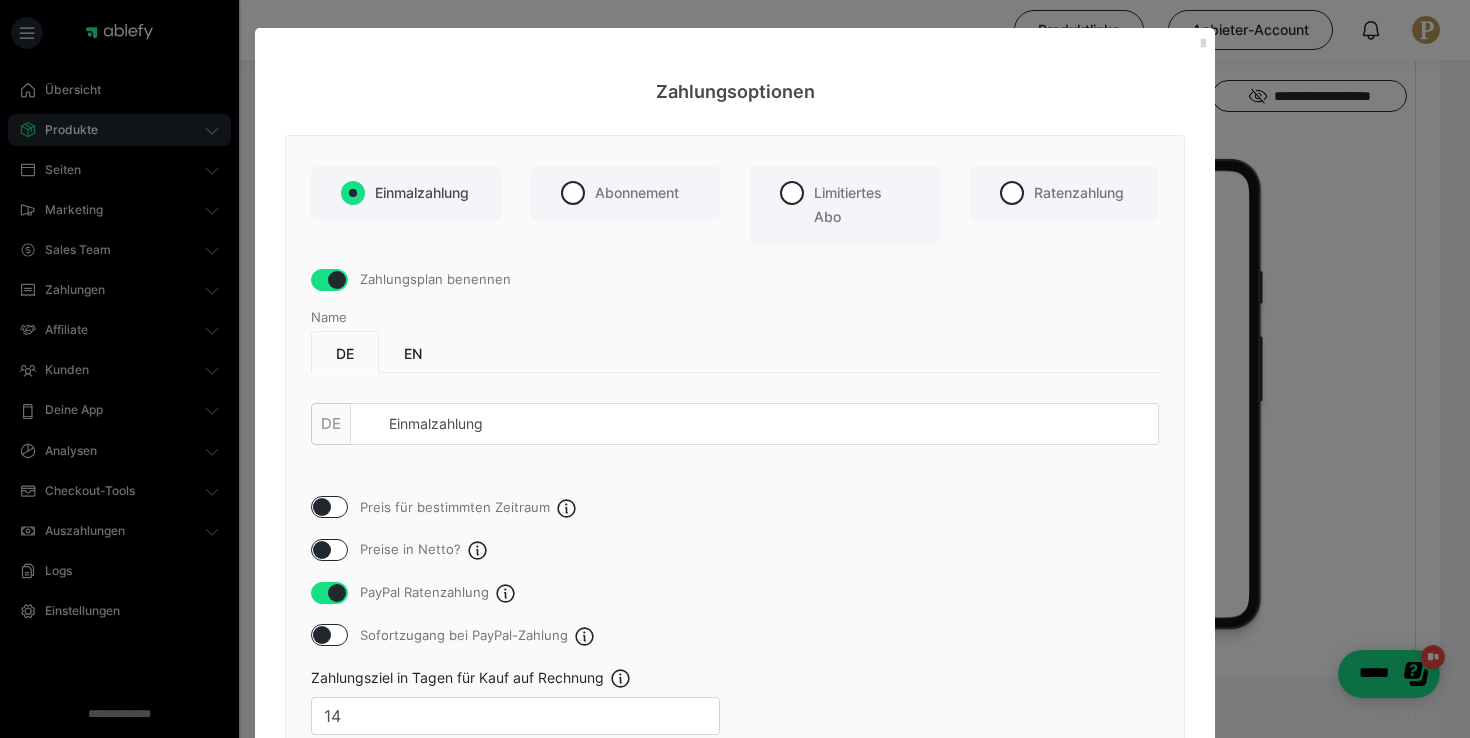 click at bounding box center (1203, 44) 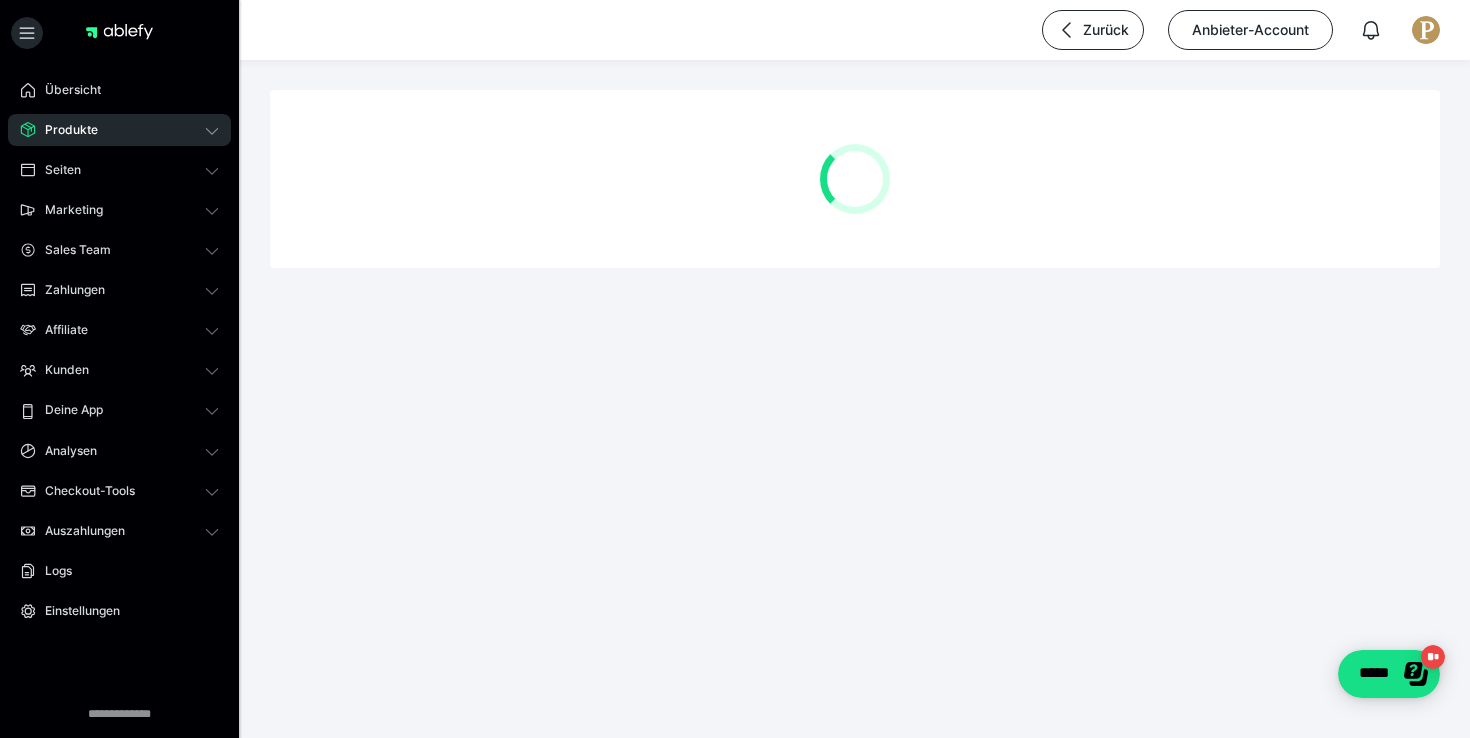 scroll, scrollTop: 0, scrollLeft: 0, axis: both 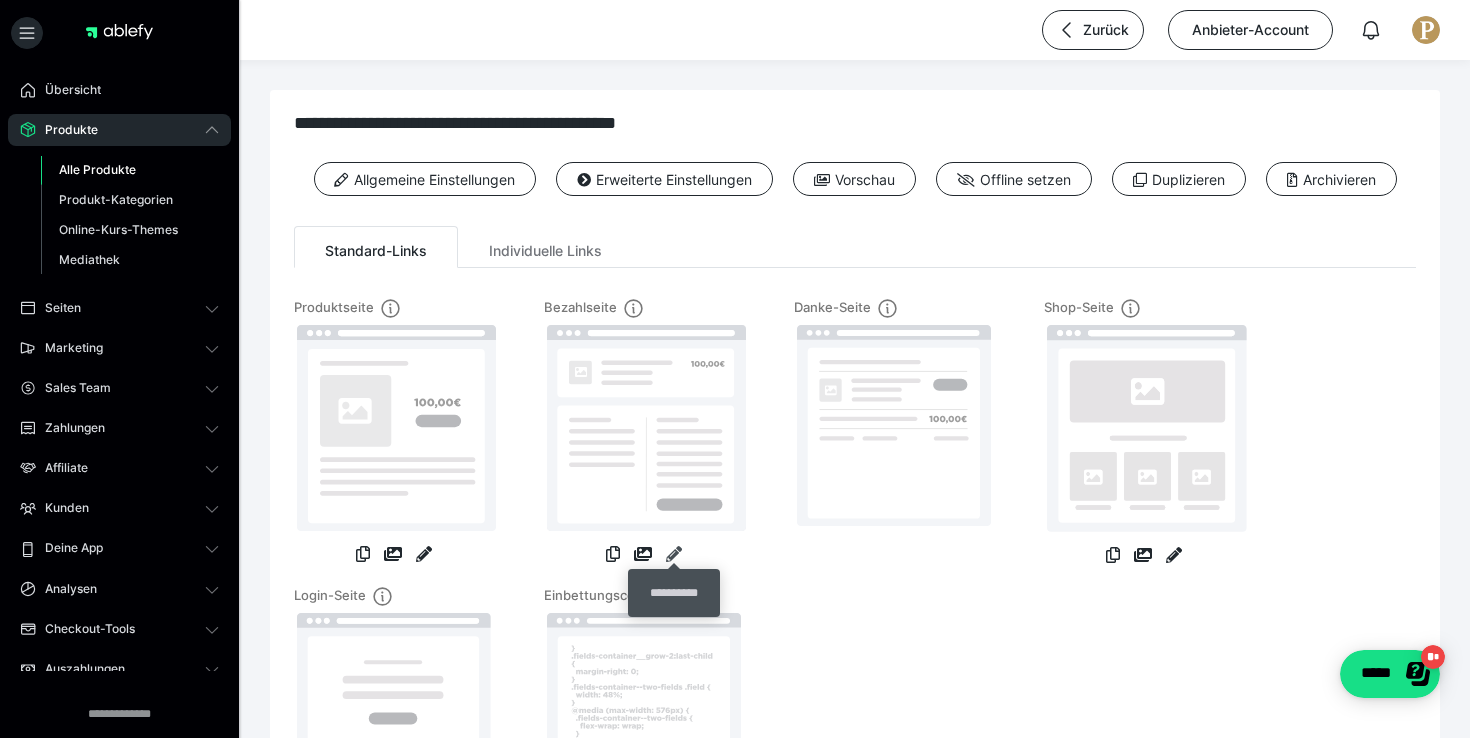 click at bounding box center (674, 554) 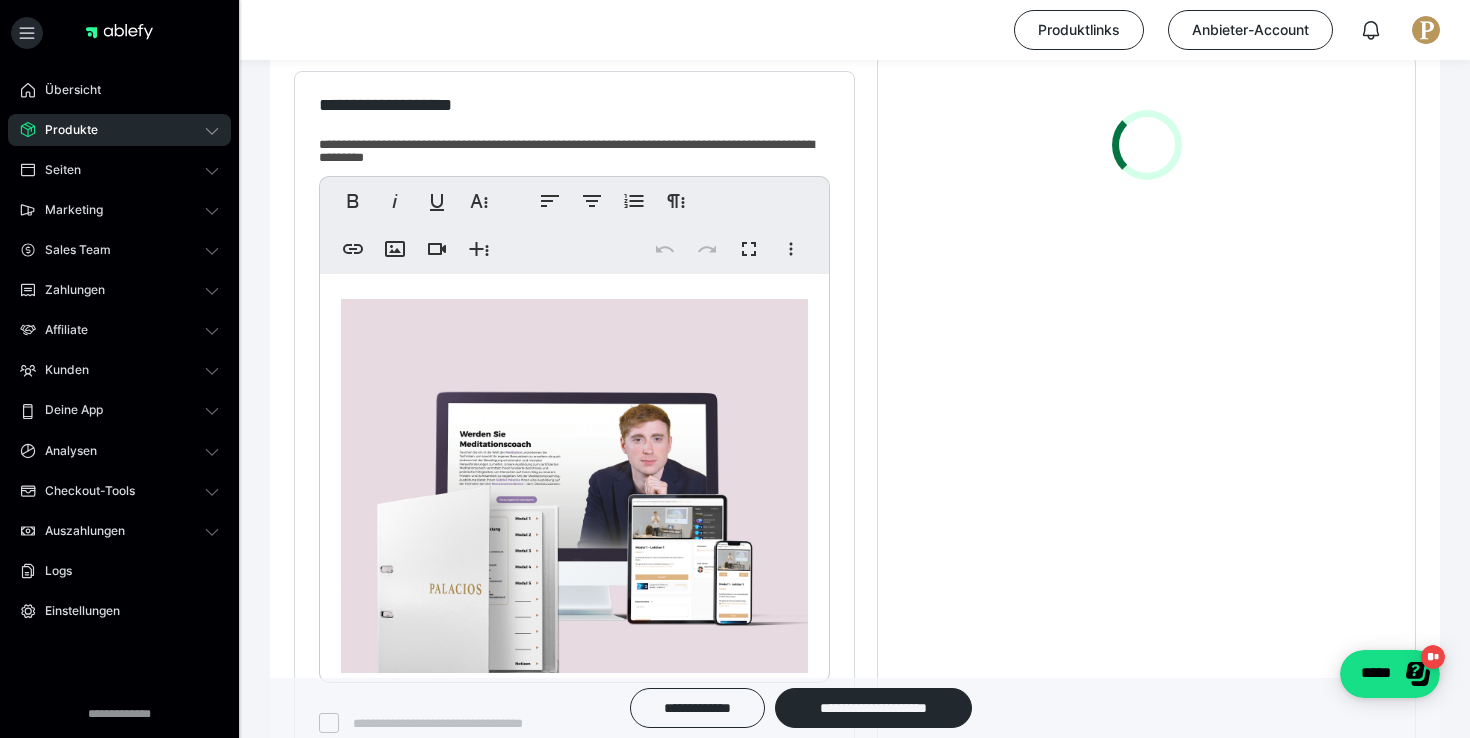 scroll, scrollTop: 675, scrollLeft: 0, axis: vertical 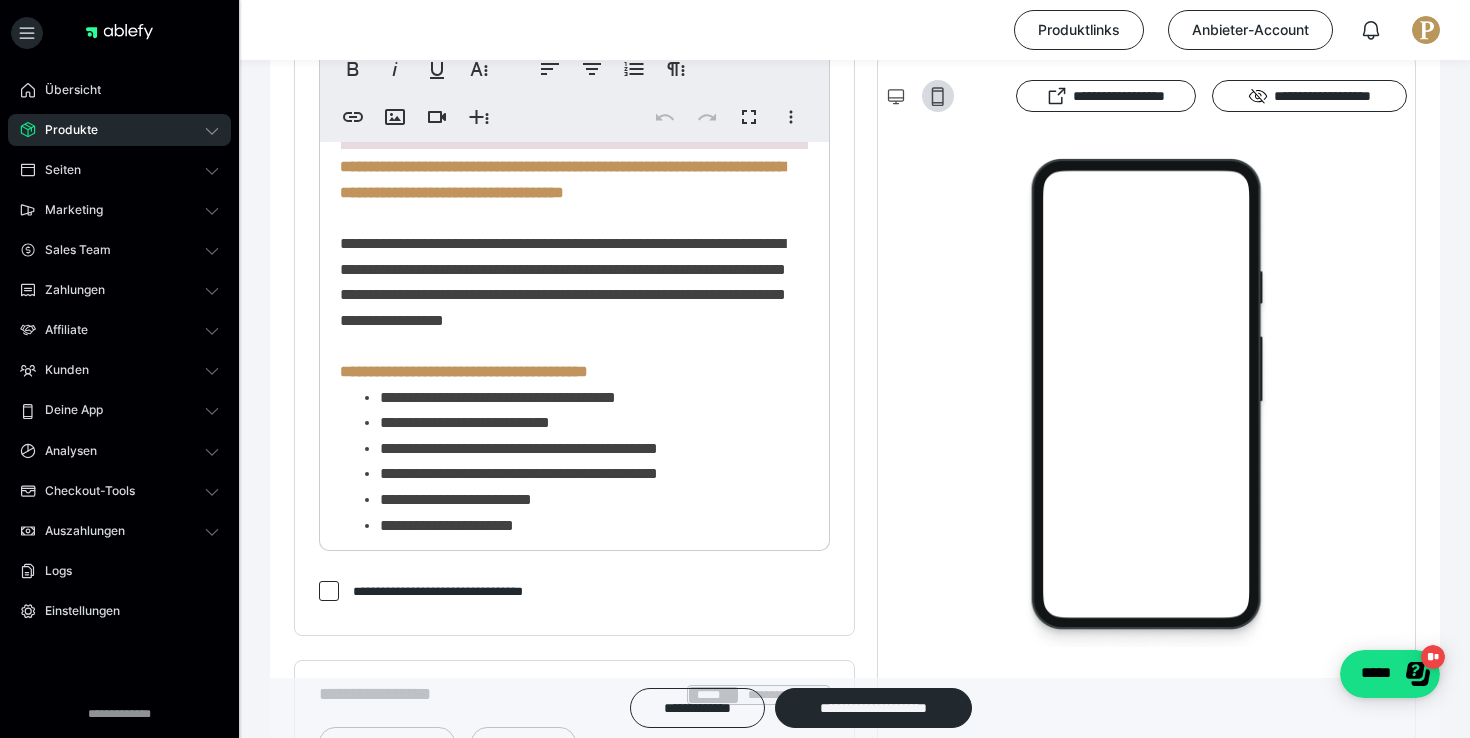 click on "**********" at bounding box center (574, -59) 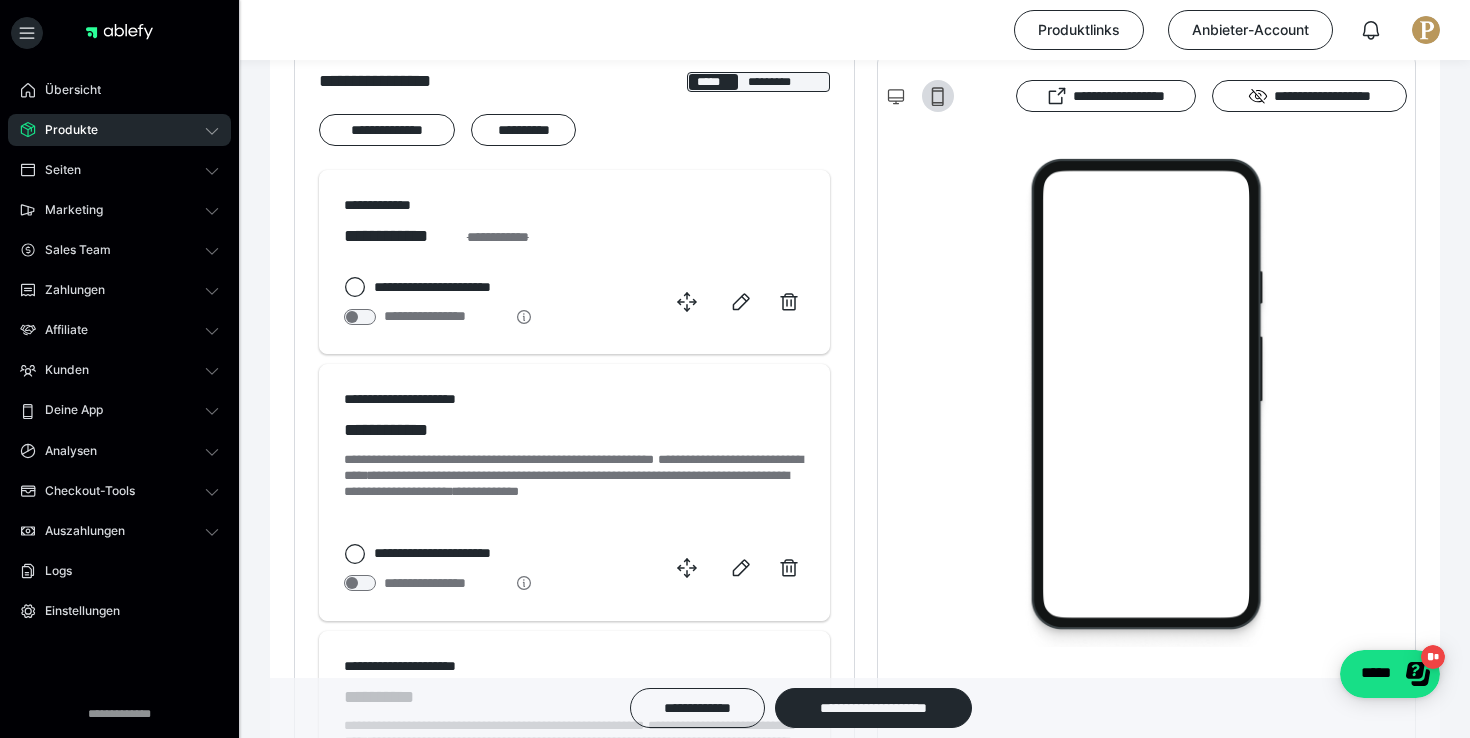 scroll, scrollTop: 1300, scrollLeft: 0, axis: vertical 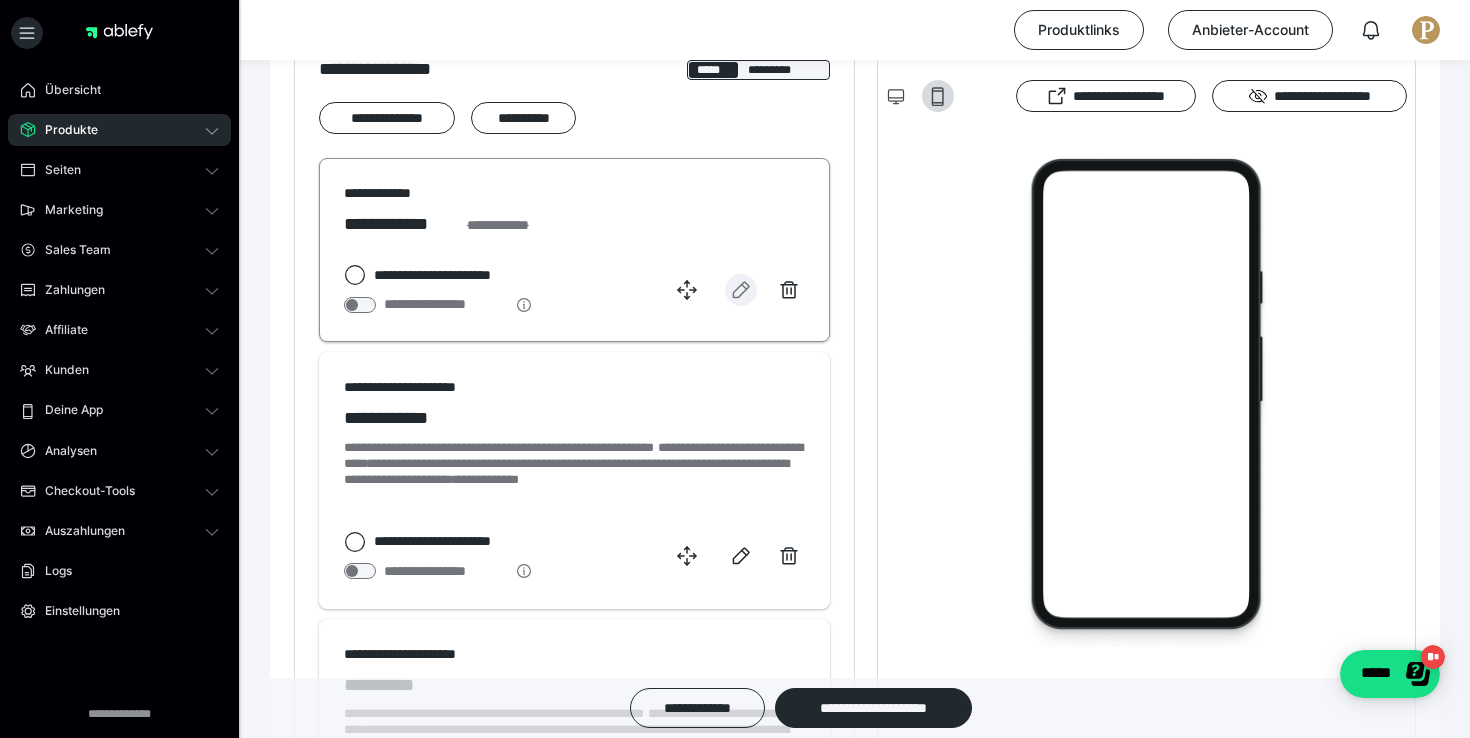click 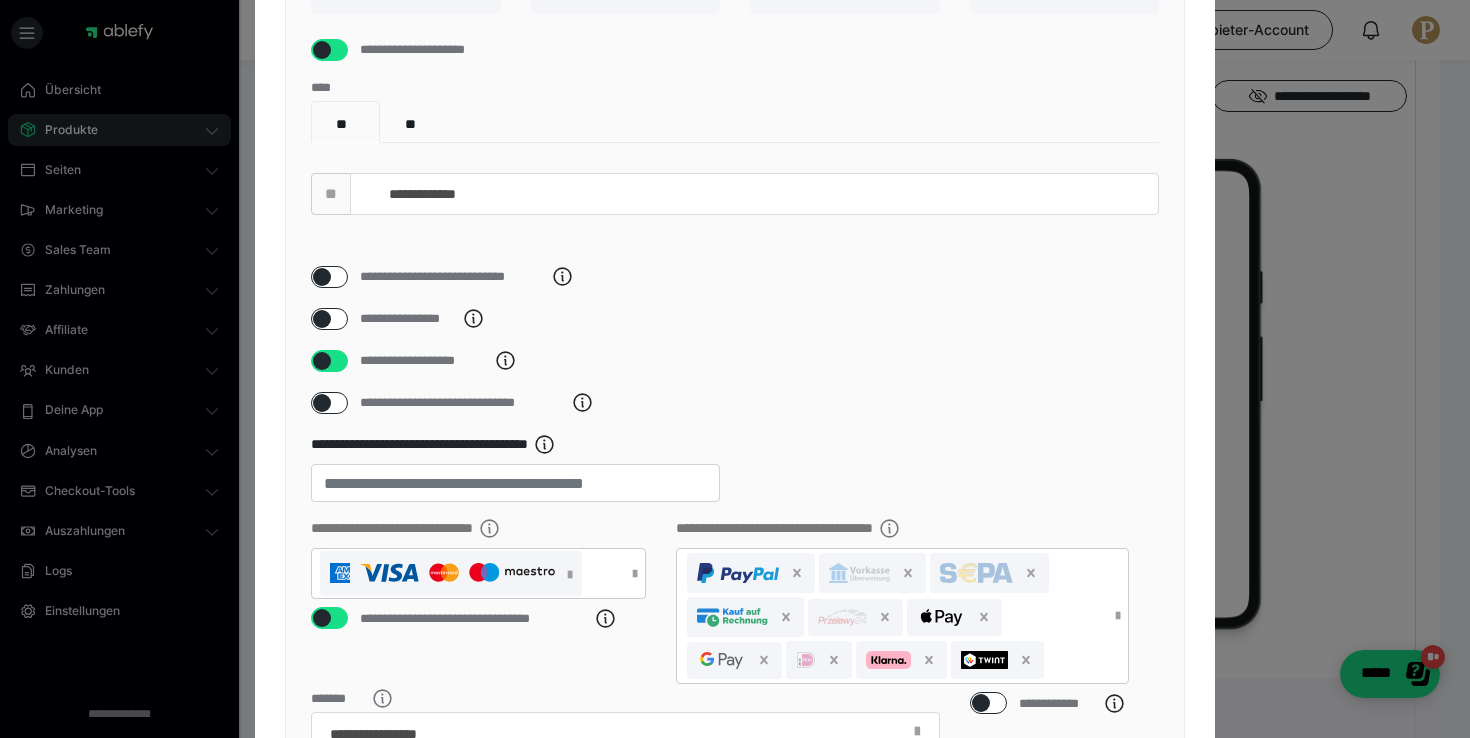 scroll, scrollTop: 0, scrollLeft: 0, axis: both 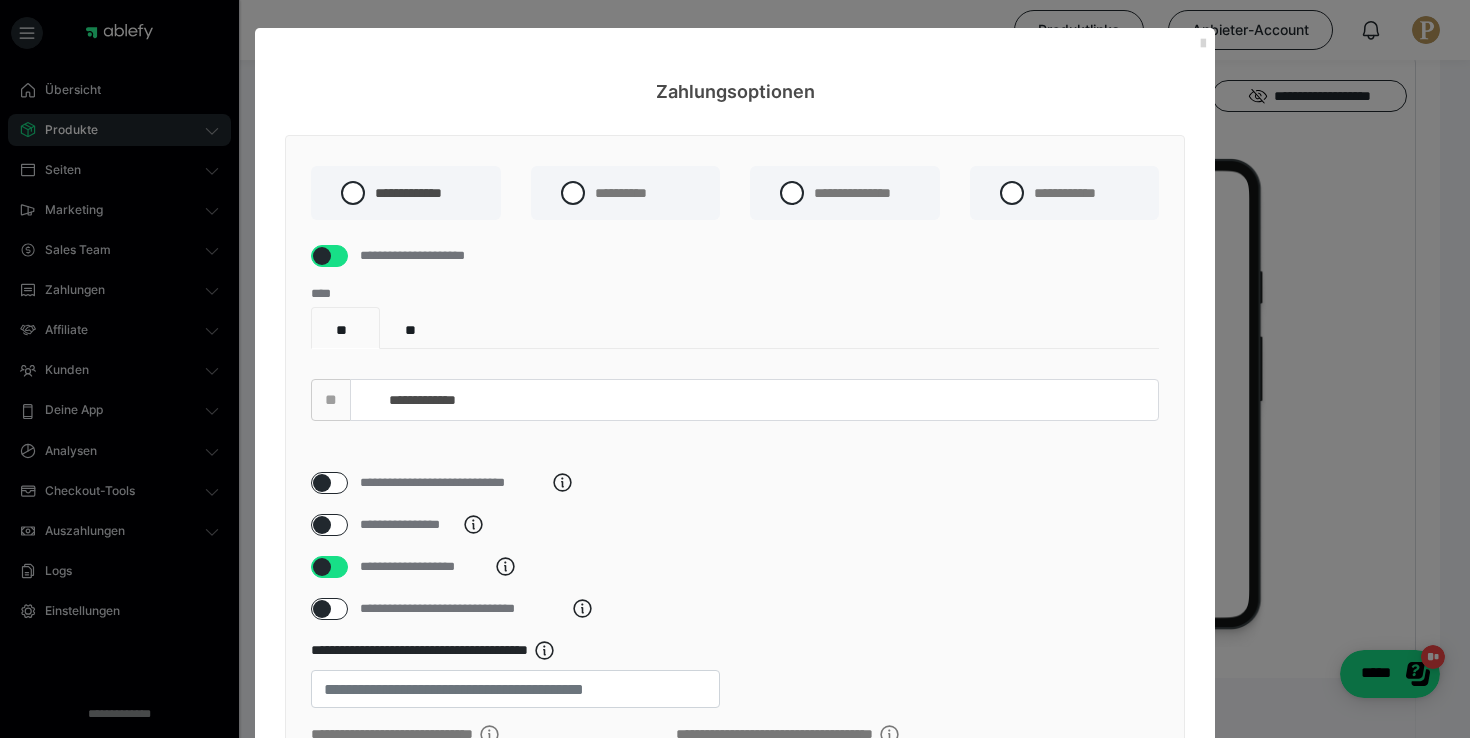 click at bounding box center (1203, 44) 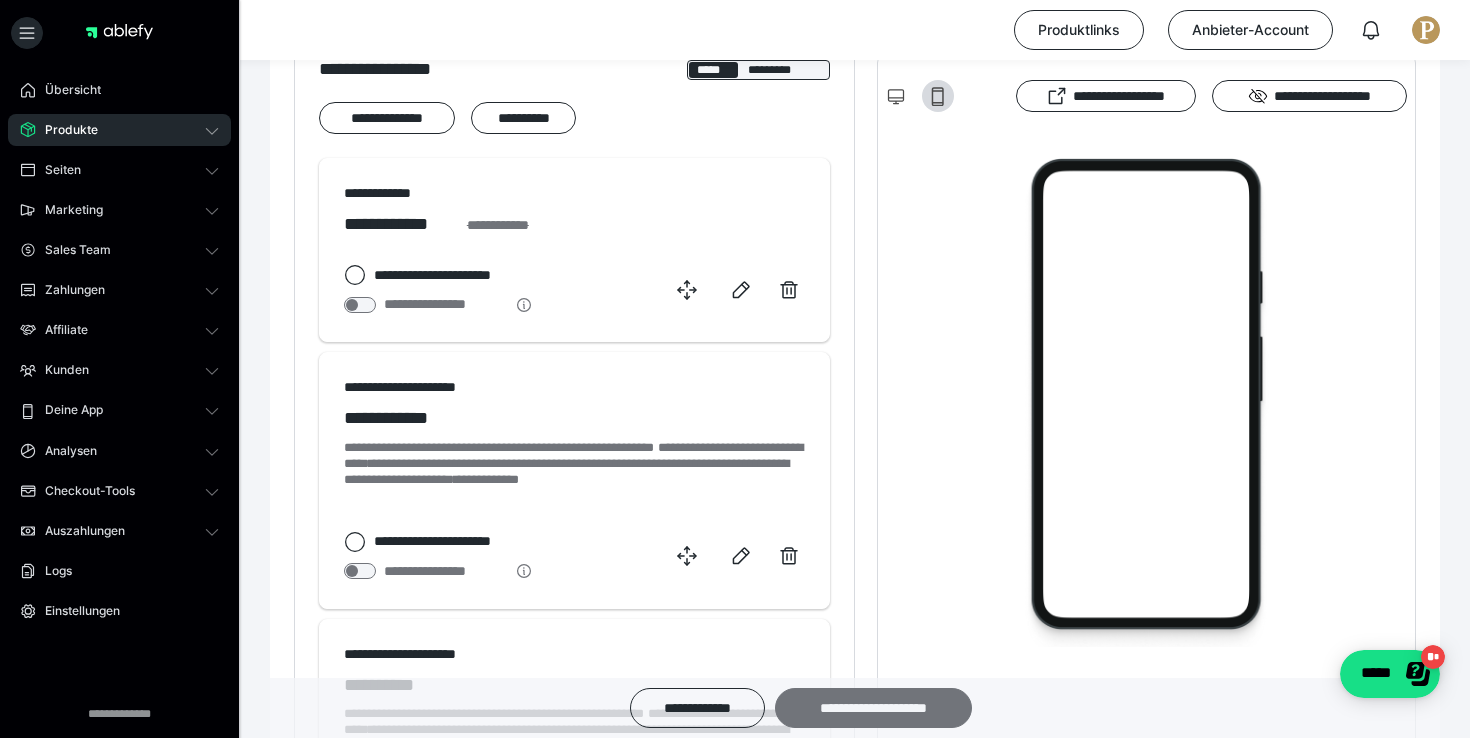 click on "**********" at bounding box center (873, 708) 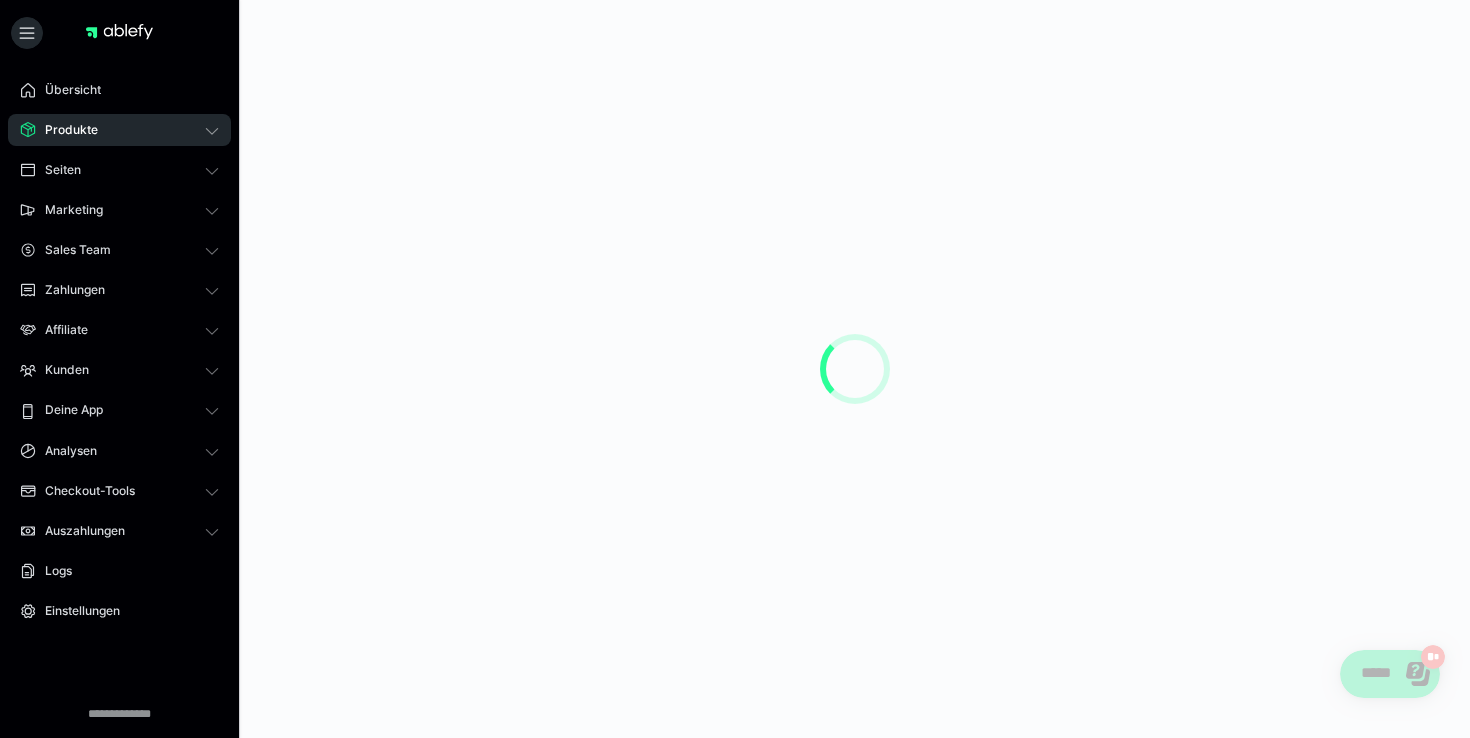 scroll, scrollTop: 0, scrollLeft: 0, axis: both 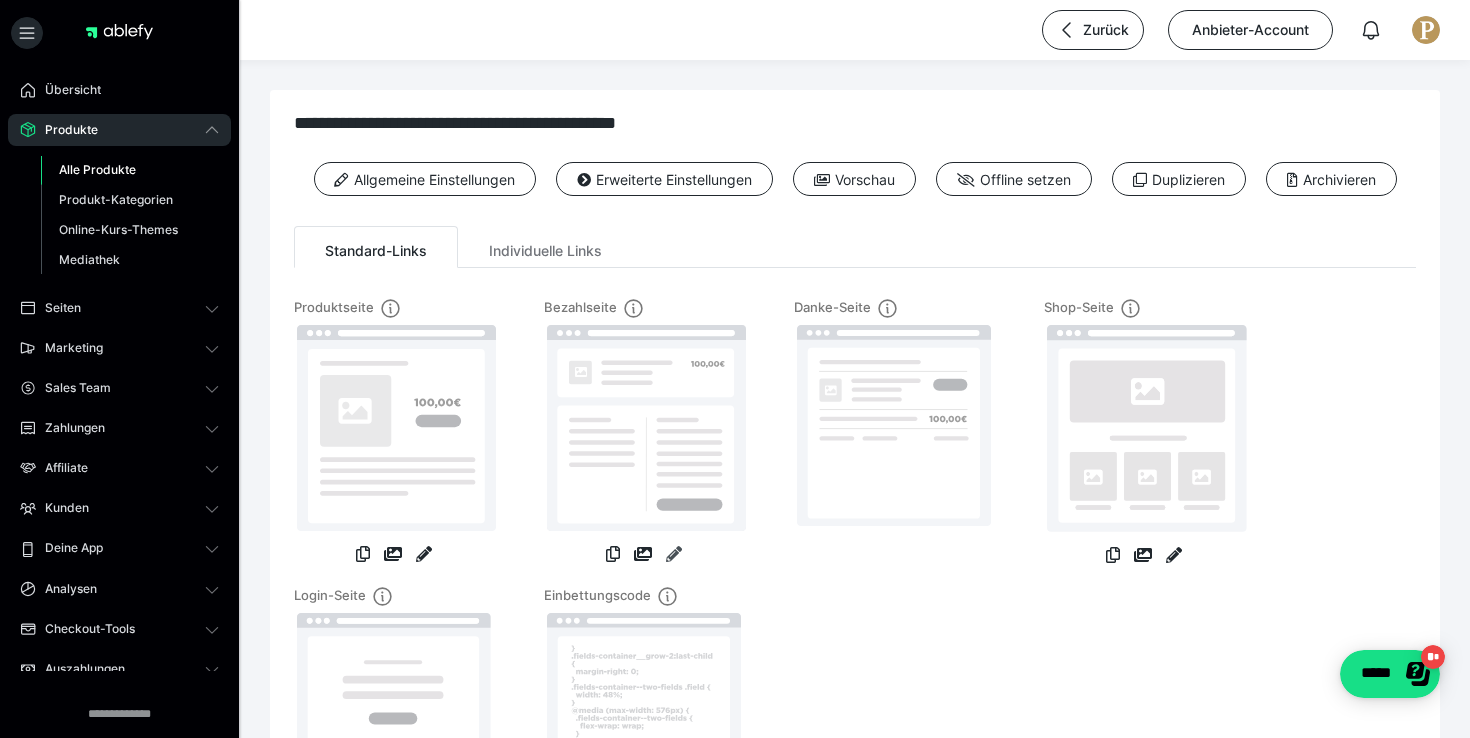 click at bounding box center [674, 554] 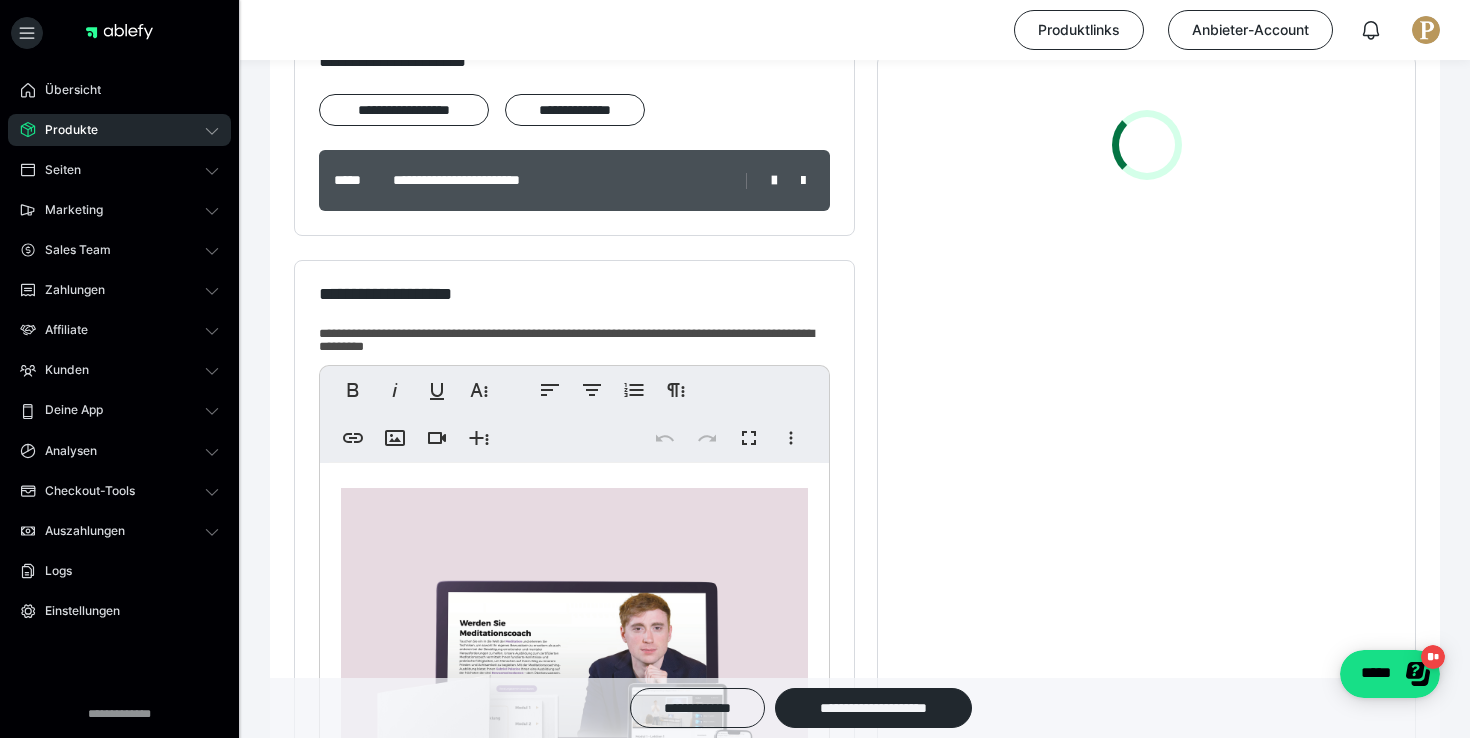 scroll, scrollTop: 551, scrollLeft: 0, axis: vertical 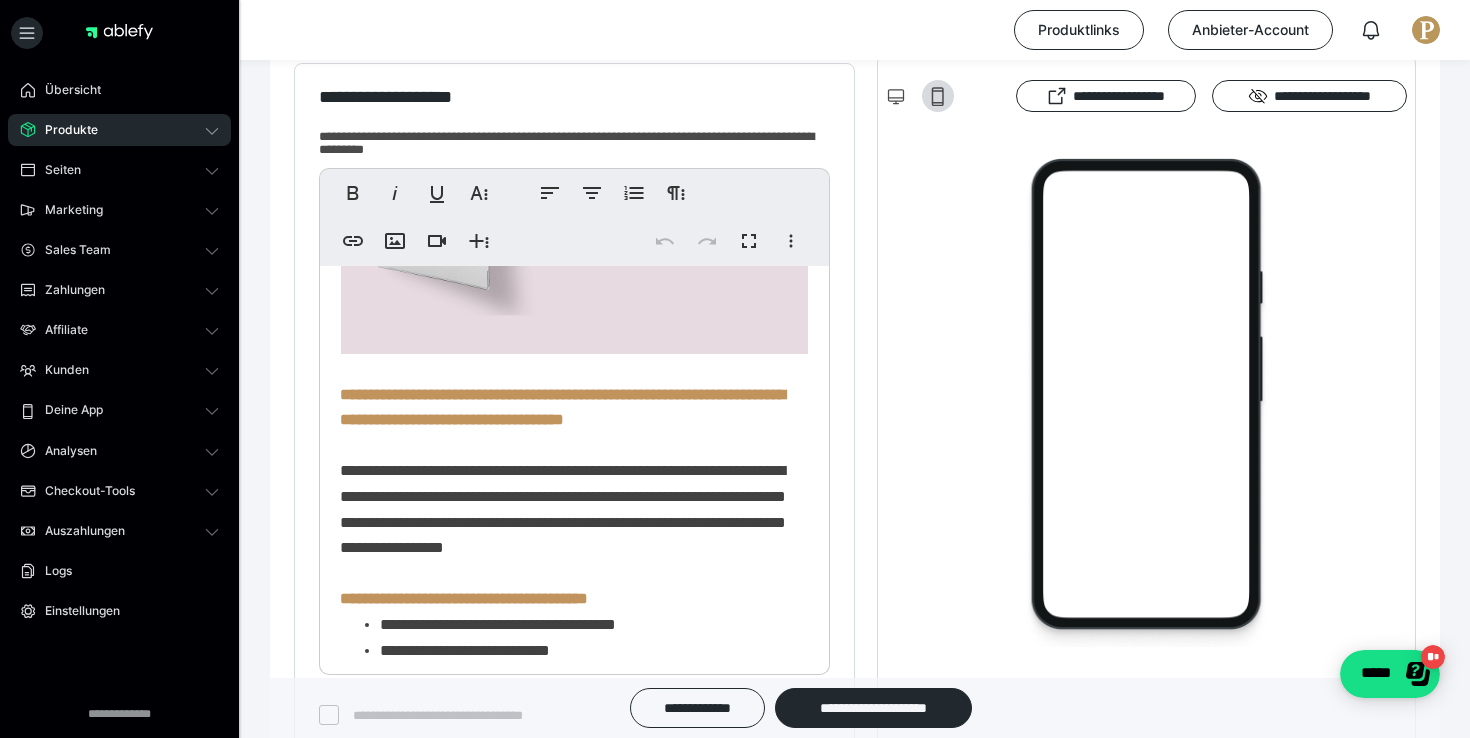 click on "**********" at bounding box center [574, 570] 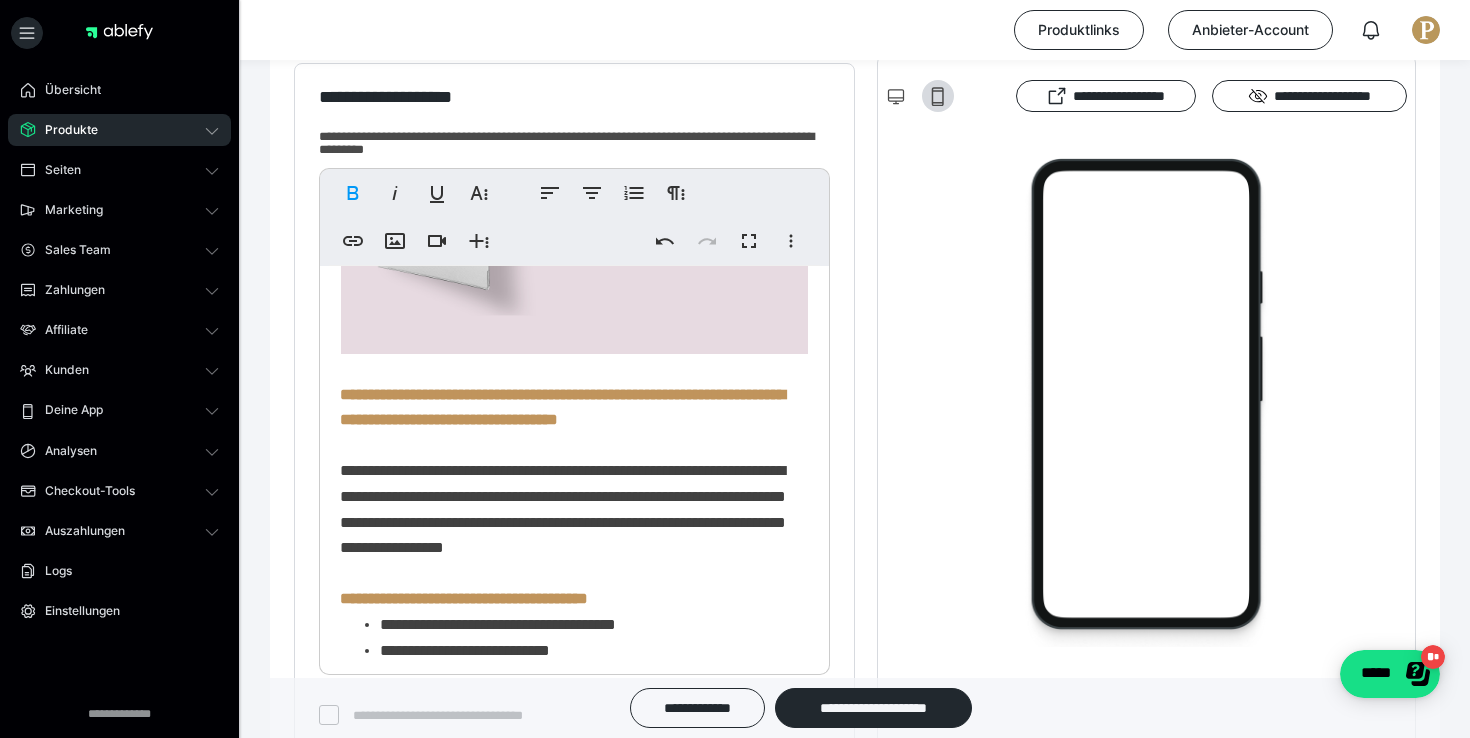 type 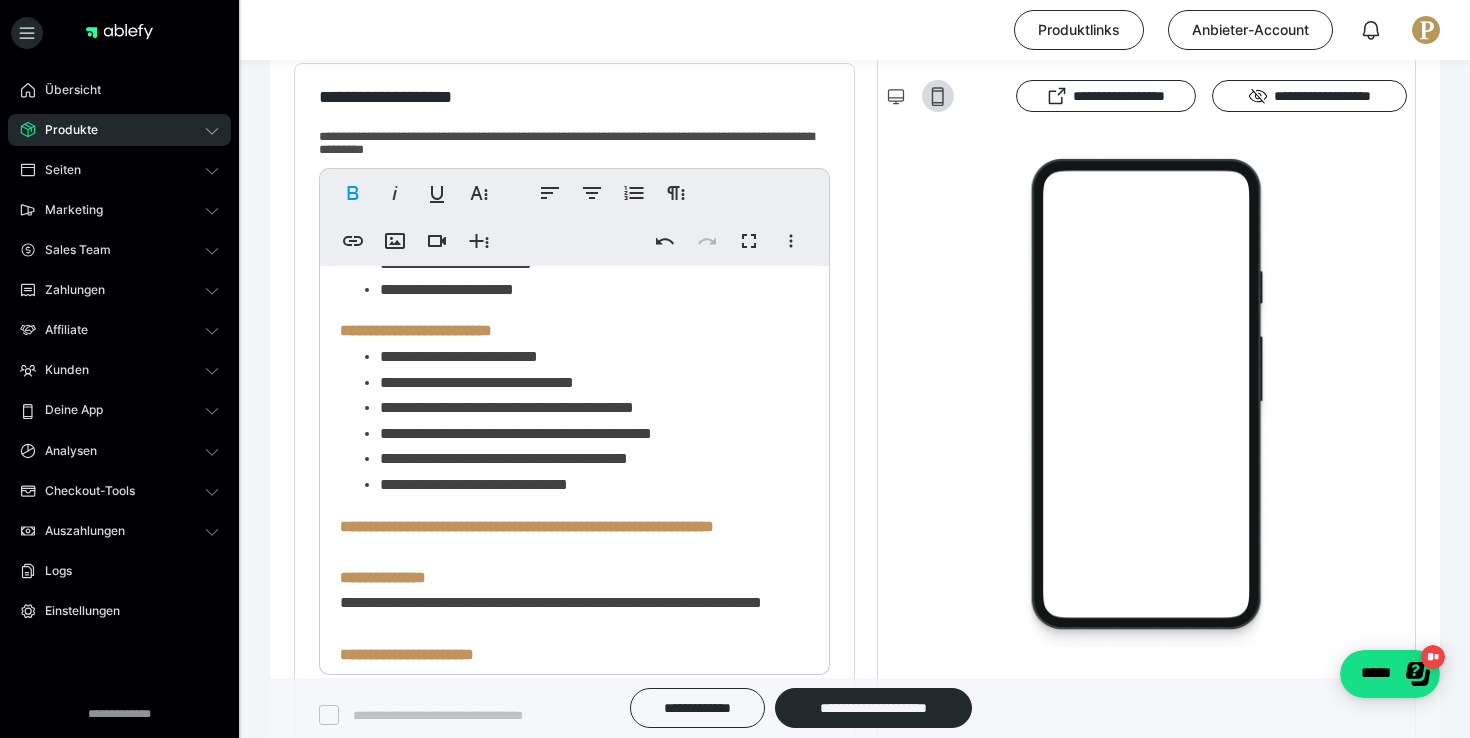 scroll, scrollTop: 1145, scrollLeft: 0, axis: vertical 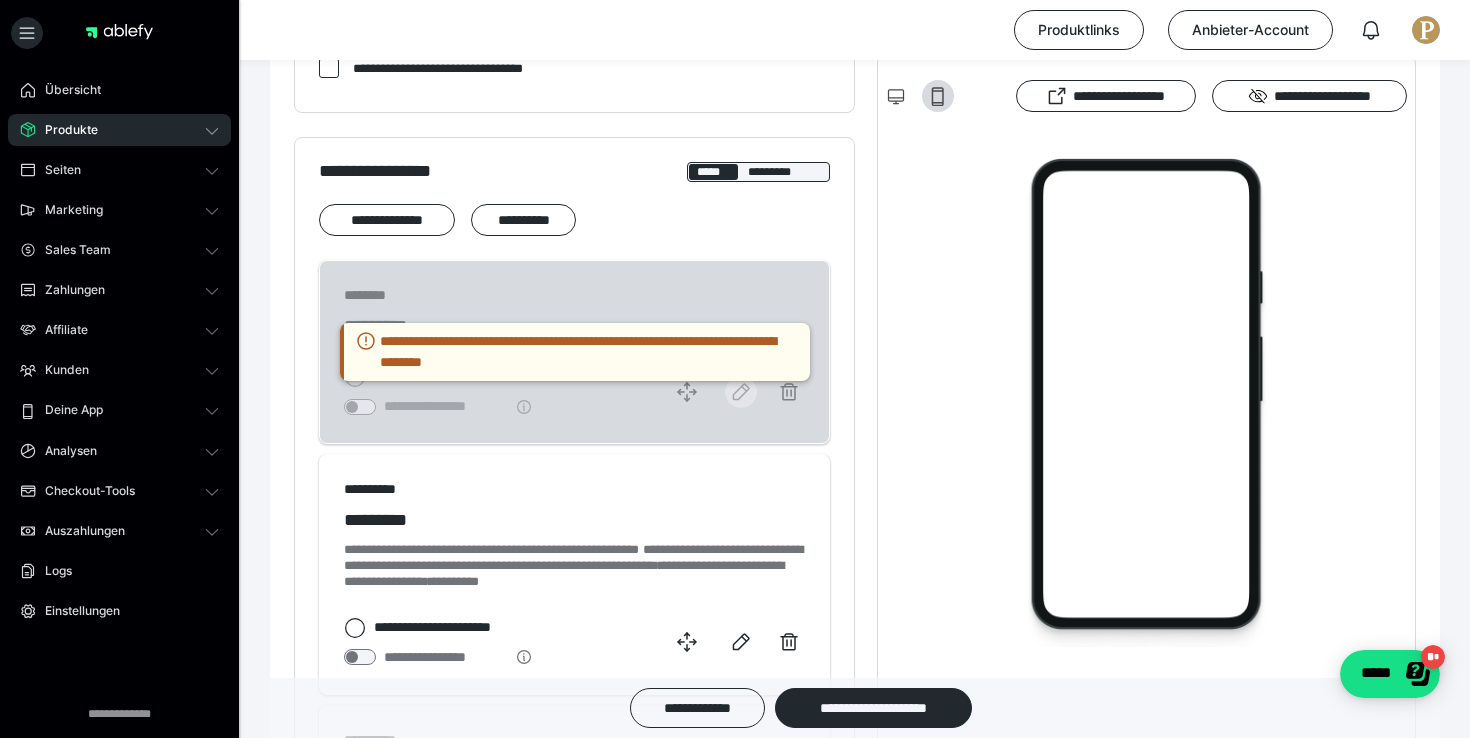 click 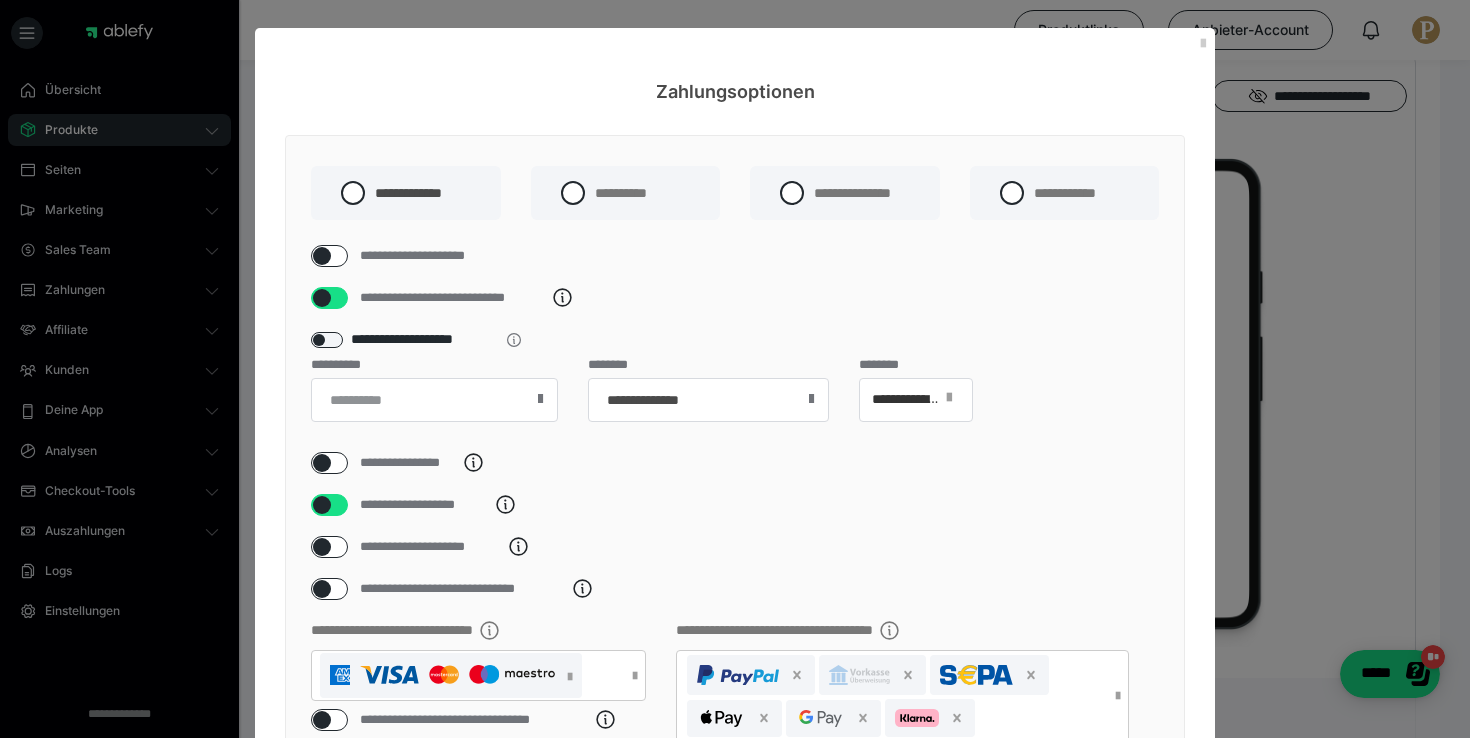 click at bounding box center [322, 298] 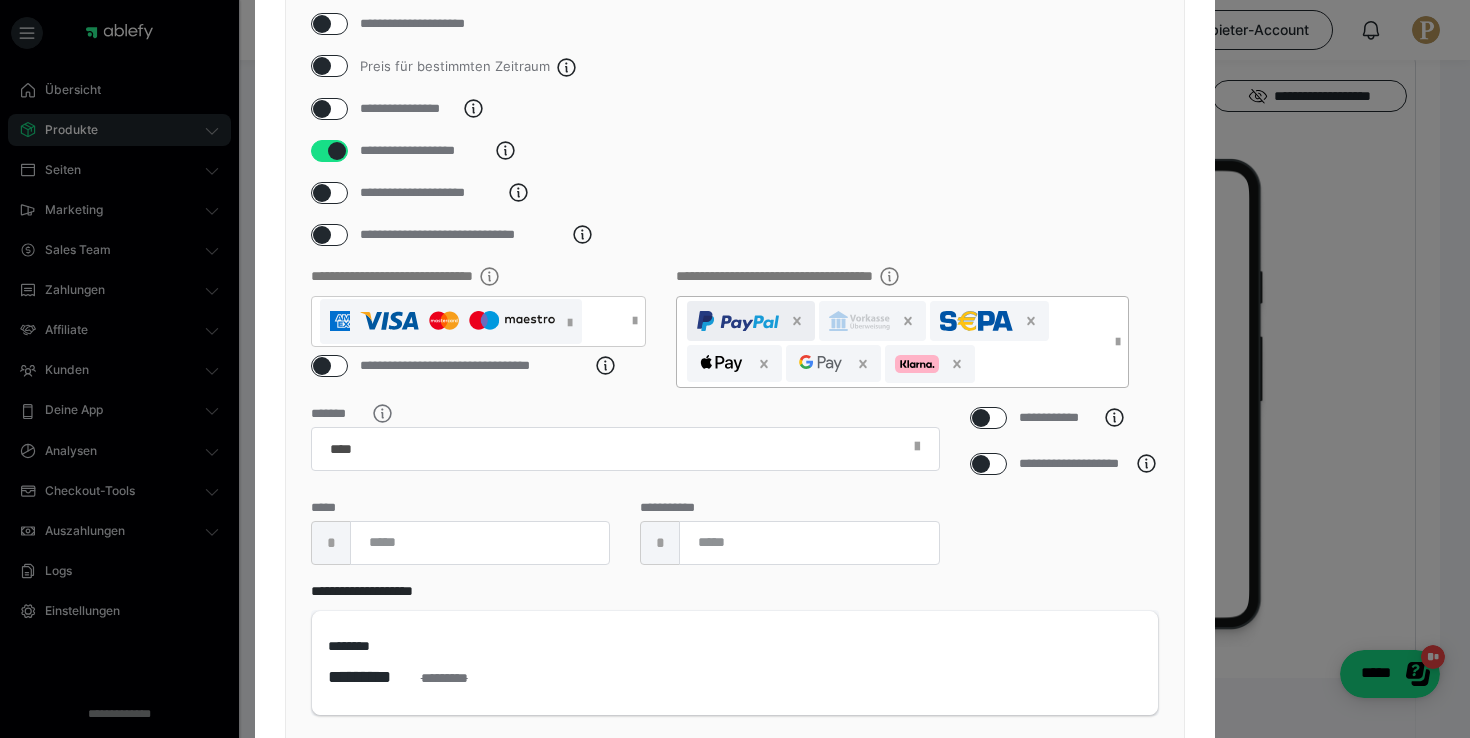 scroll, scrollTop: 389, scrollLeft: 0, axis: vertical 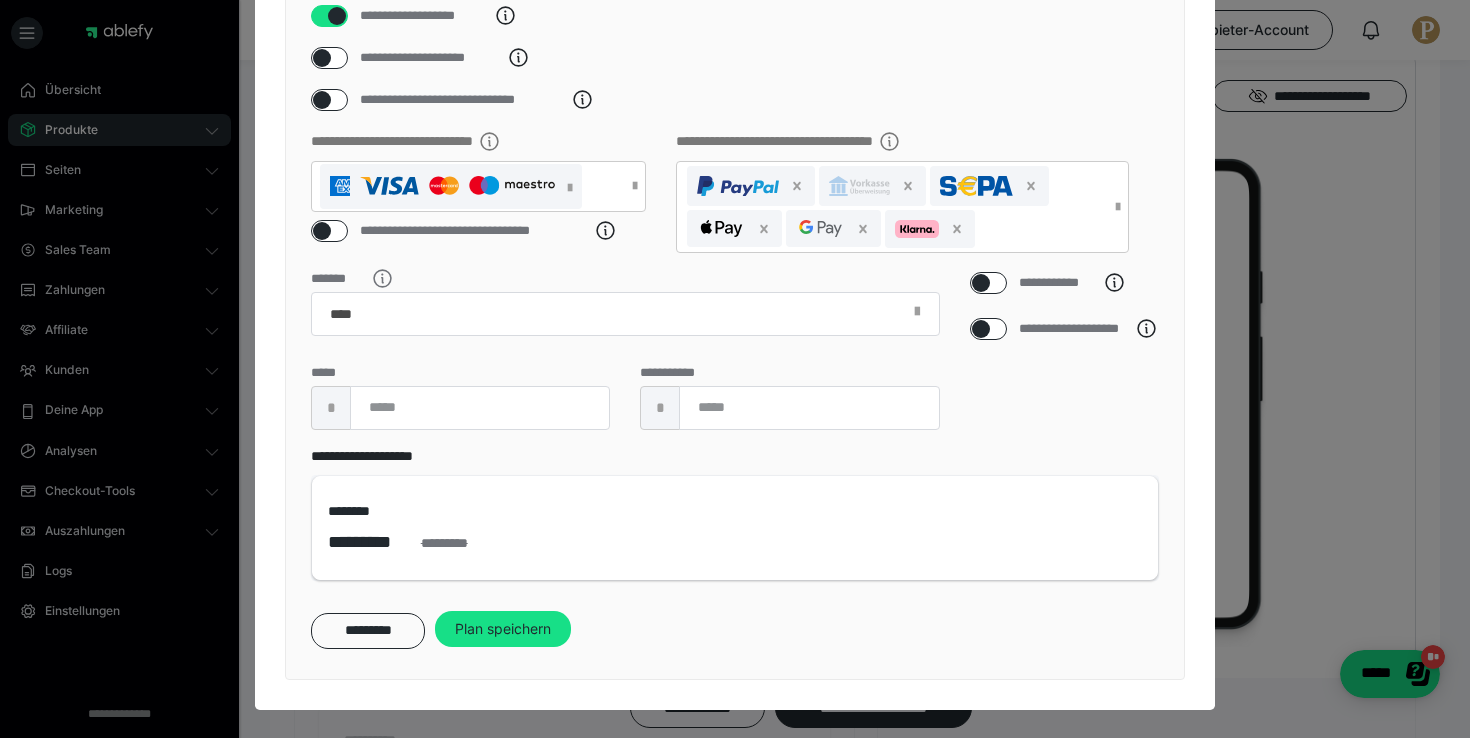 click on "[FIRST] [LAST] [STREET] [CITY] [STATE] Preis für bestimmten Zeitraum [POSTAL_CODE] [COUNTRY] [PHONE] [EMAIL] [CREDIT_CARD] [PASSPORT] [DRIVER_LICENSE] [BIRTH_DATE] [AGE] [TIME] Plan speichern" at bounding box center [735, 224] 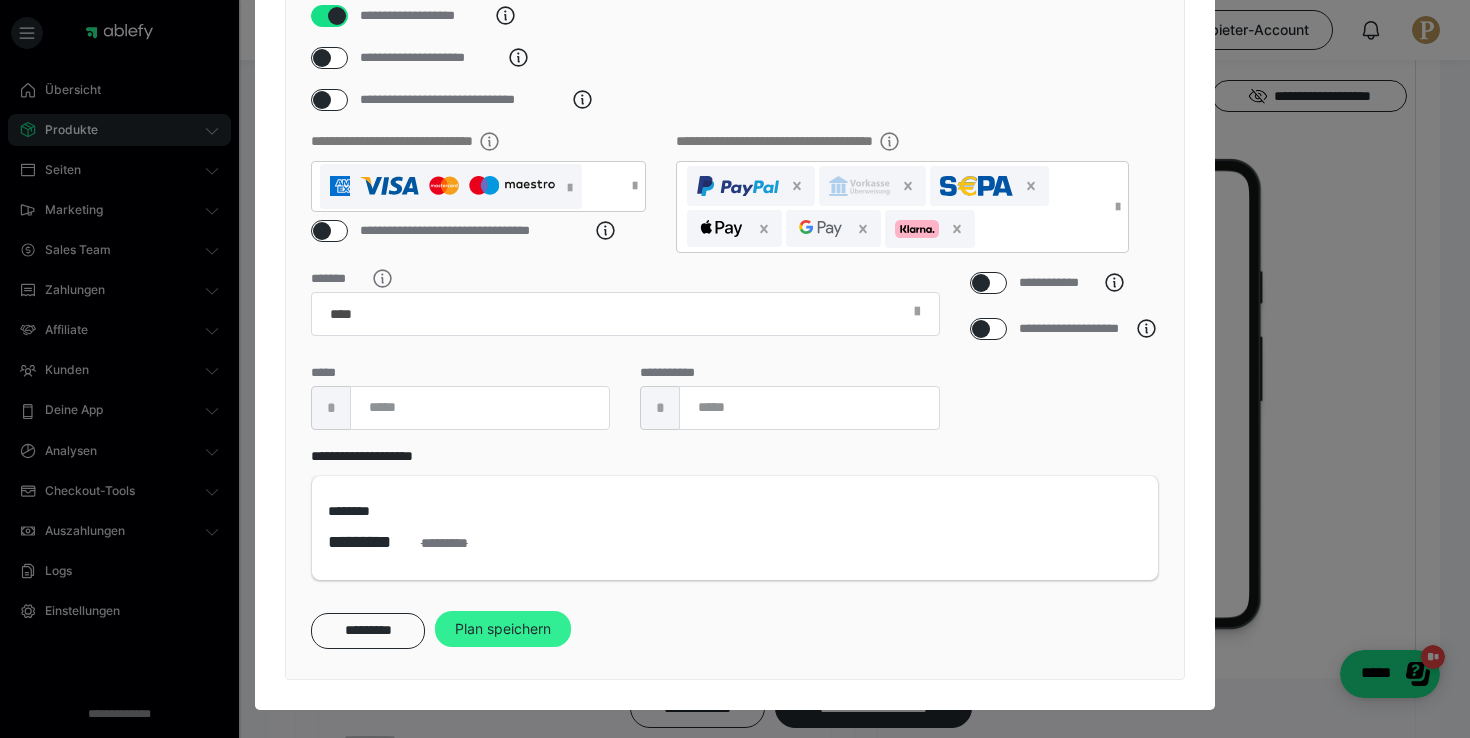 click on "Plan speichern" at bounding box center (503, 629) 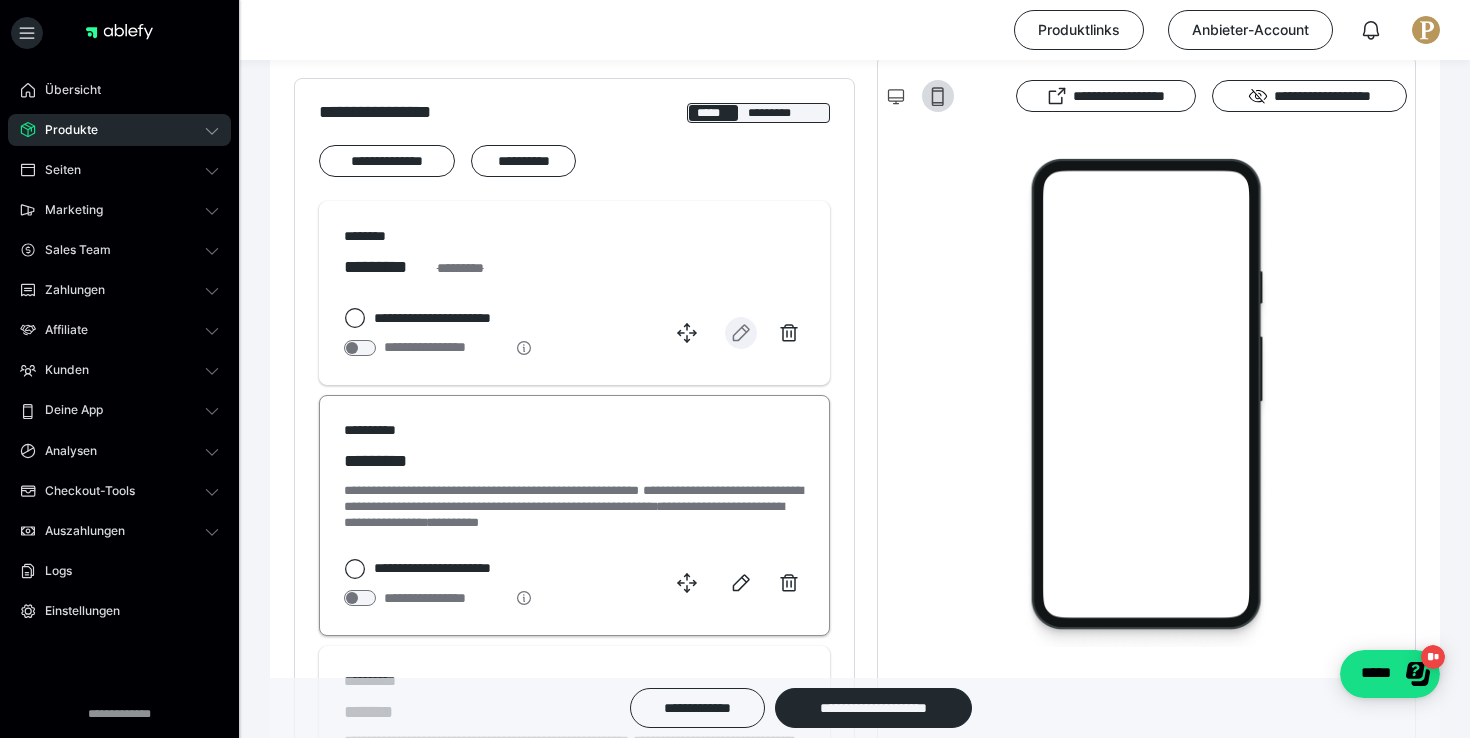 scroll, scrollTop: 1265, scrollLeft: 0, axis: vertical 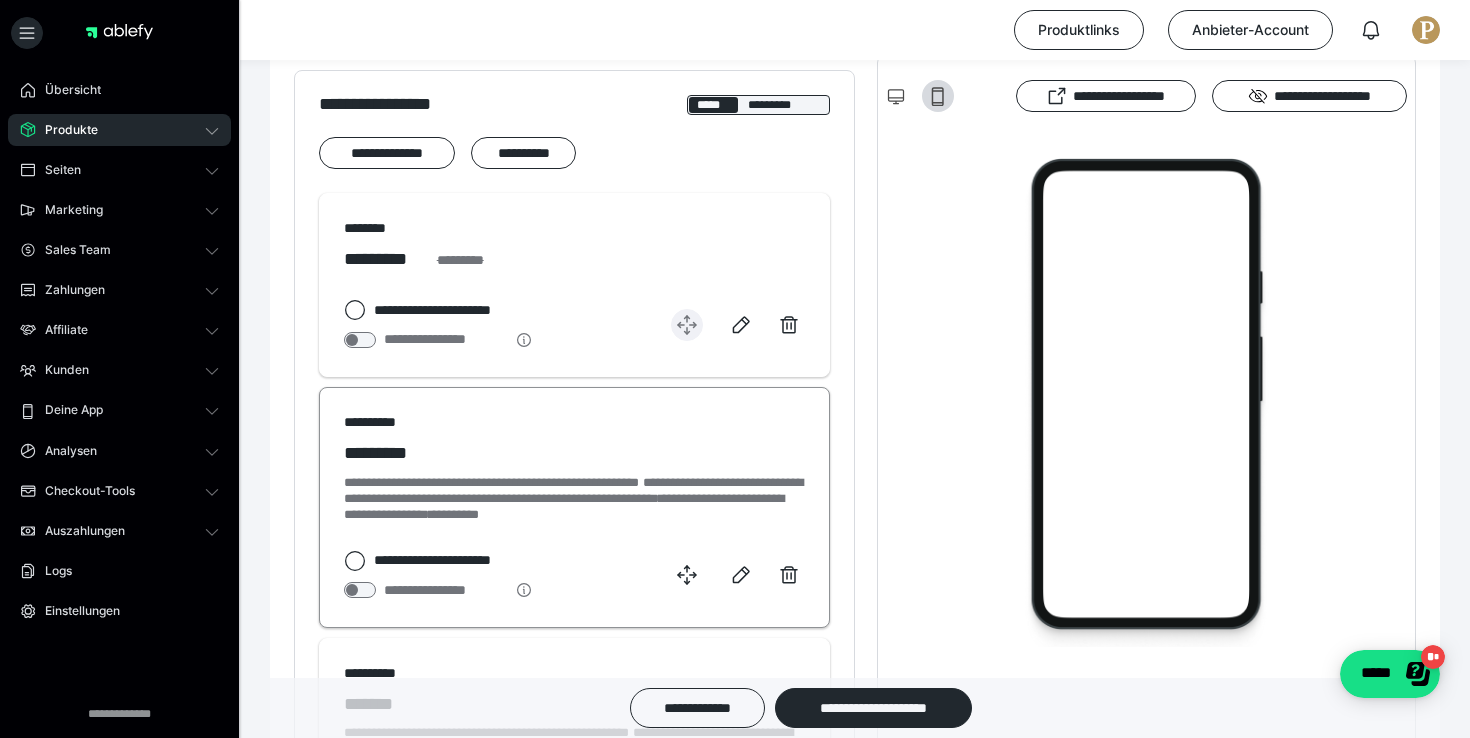 drag, startPoint x: 689, startPoint y: 313, endPoint x: 703, endPoint y: 507, distance: 194.5045 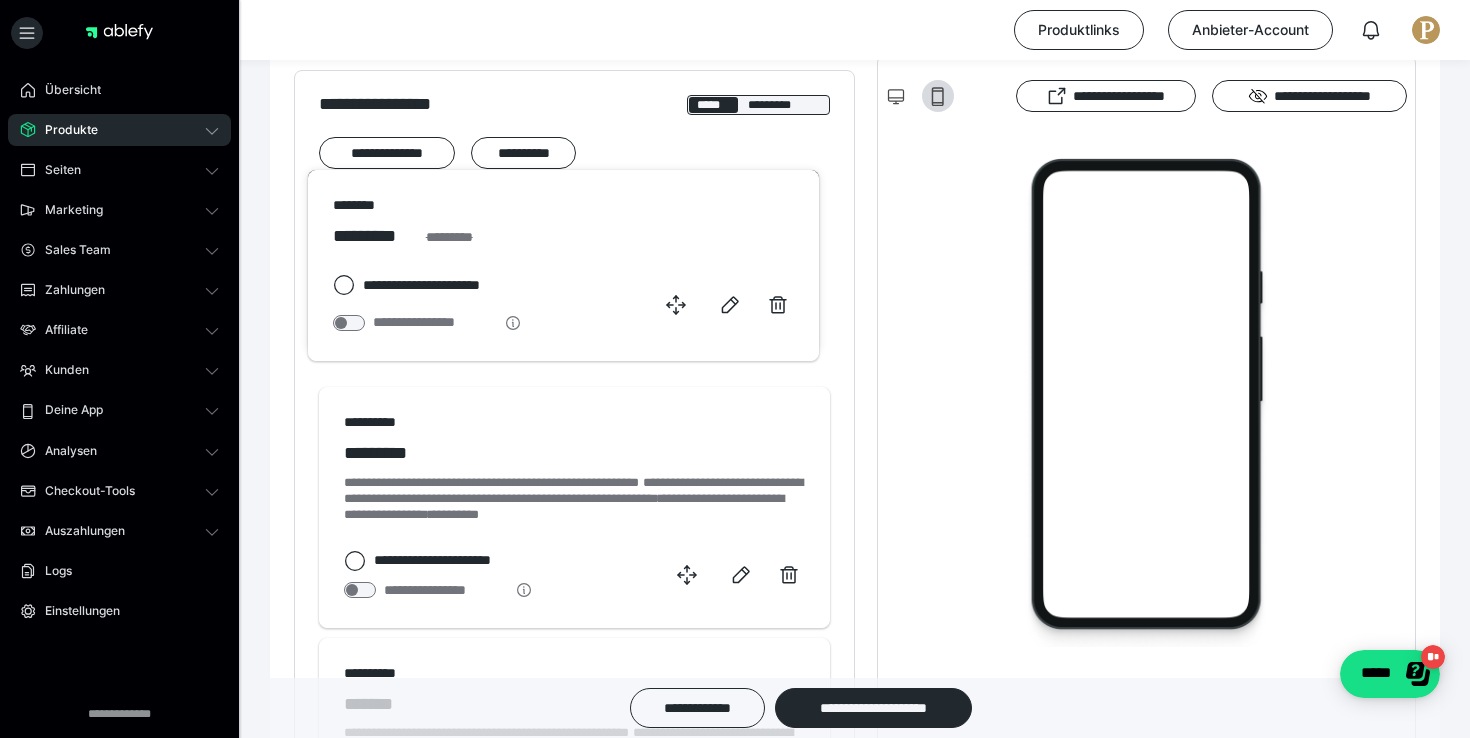drag, startPoint x: 687, startPoint y: 319, endPoint x: 676, endPoint y: 296, distance: 25.495098 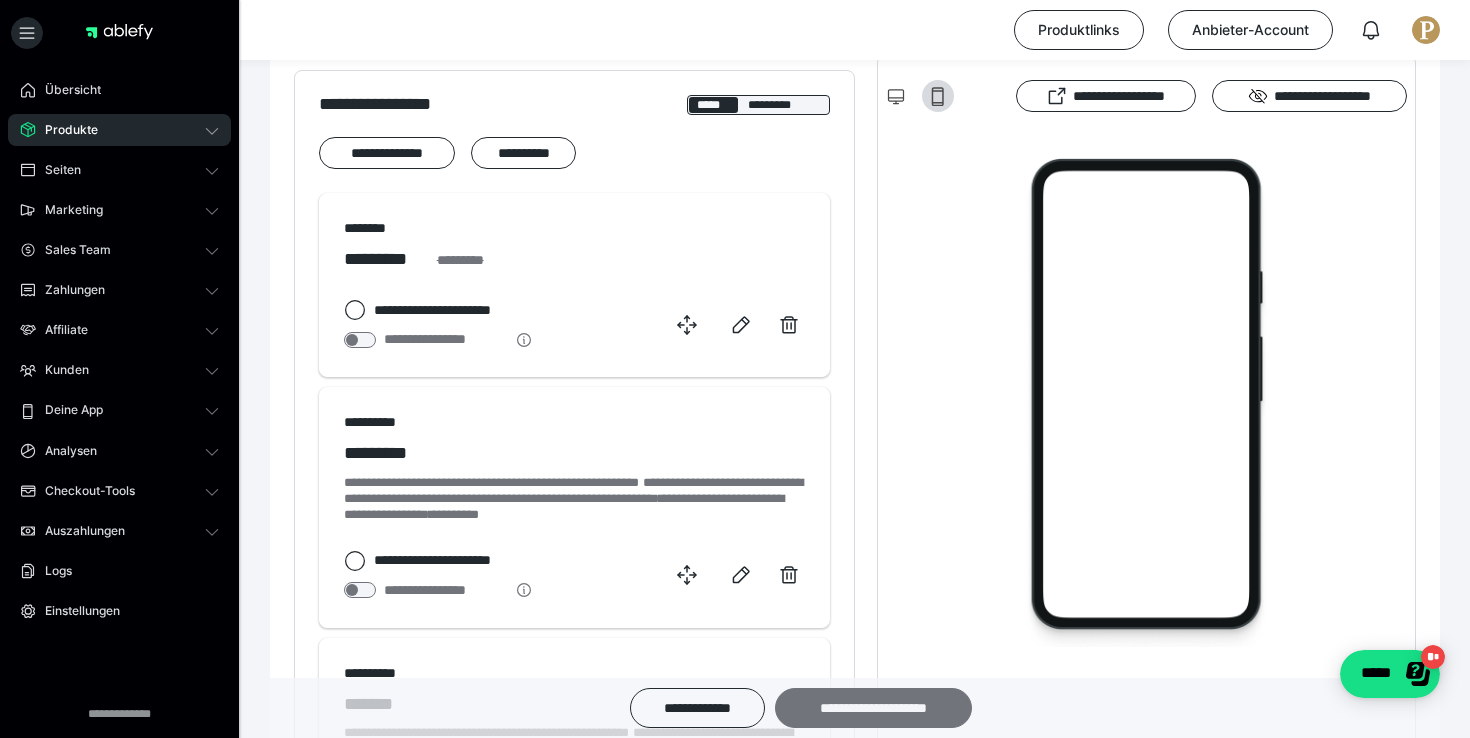 click on "**********" at bounding box center (873, 708) 